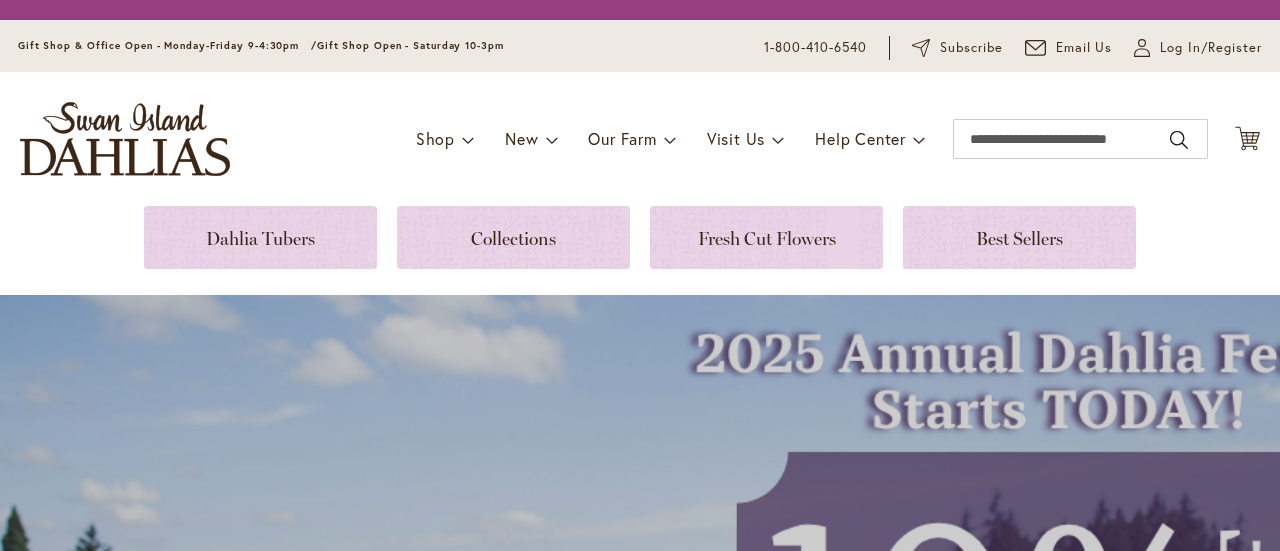 scroll, scrollTop: 0, scrollLeft: 0, axis: both 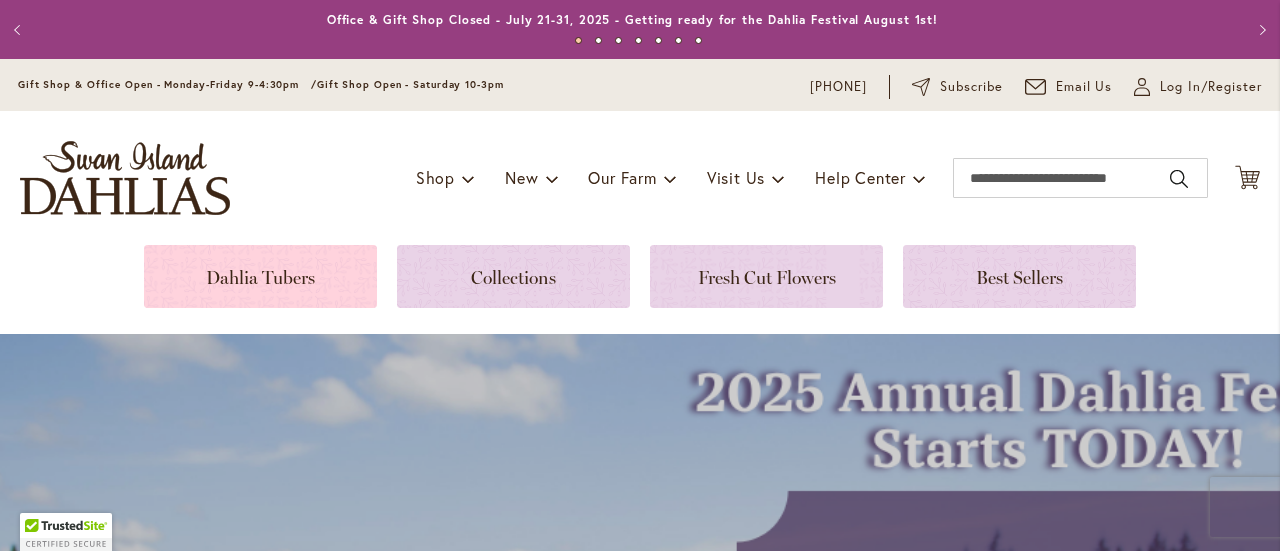 click at bounding box center [260, 276] 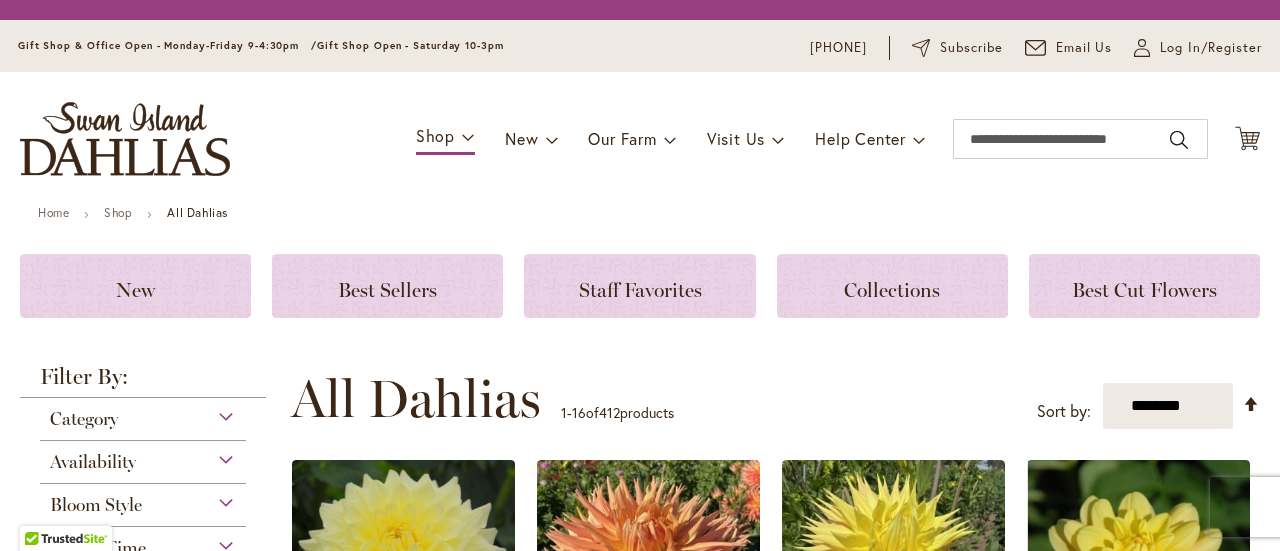 scroll, scrollTop: 0, scrollLeft: 0, axis: both 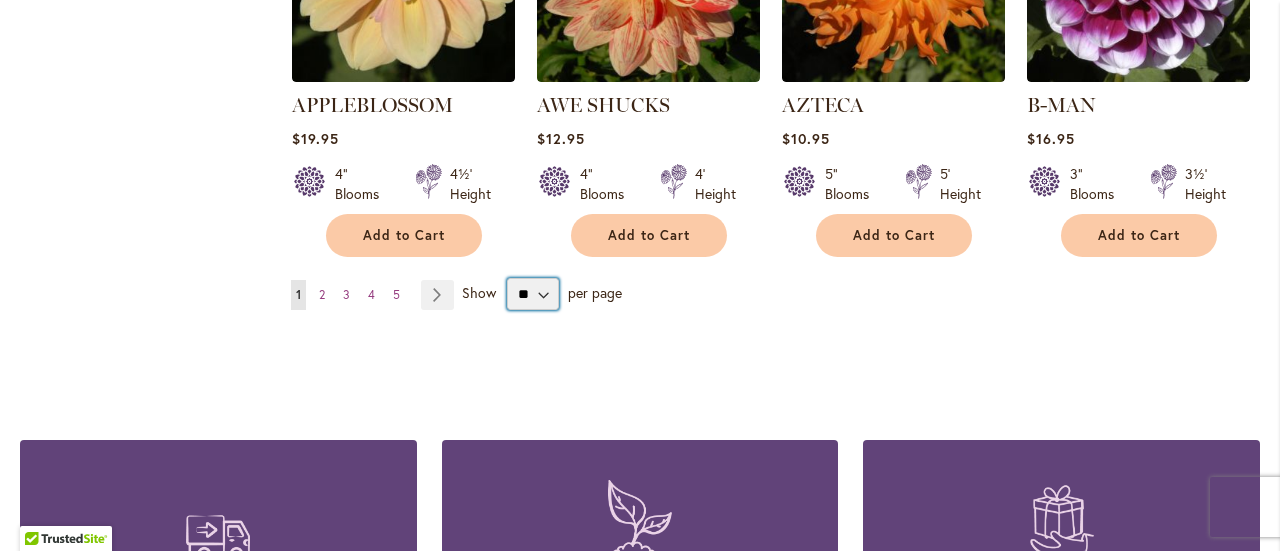 click on "**
**
**
**" at bounding box center (533, 294) 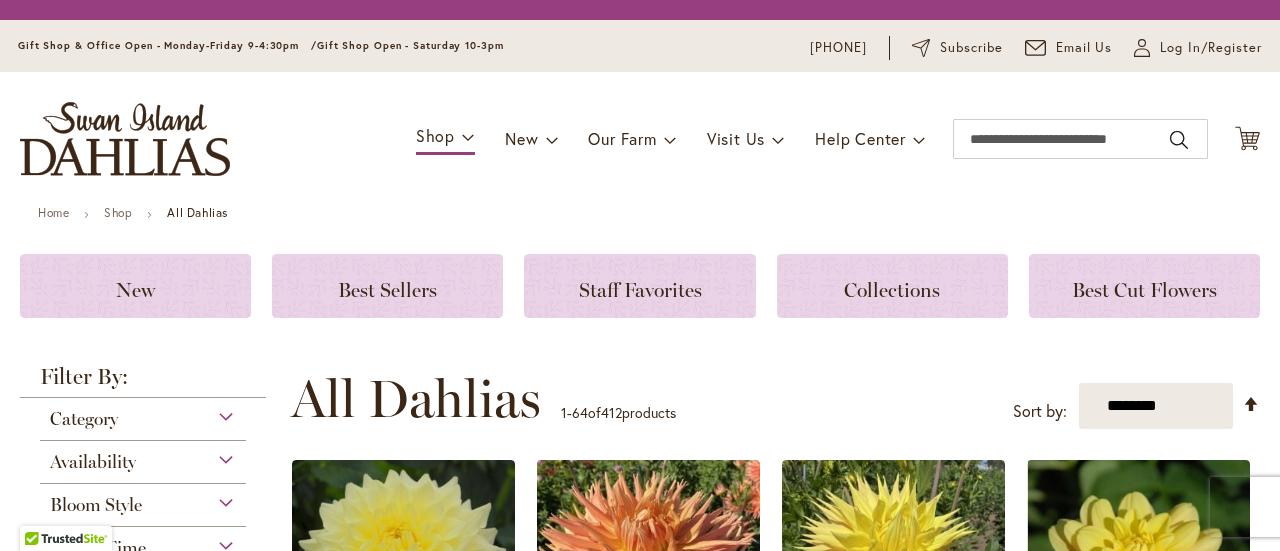 scroll, scrollTop: 0, scrollLeft: 0, axis: both 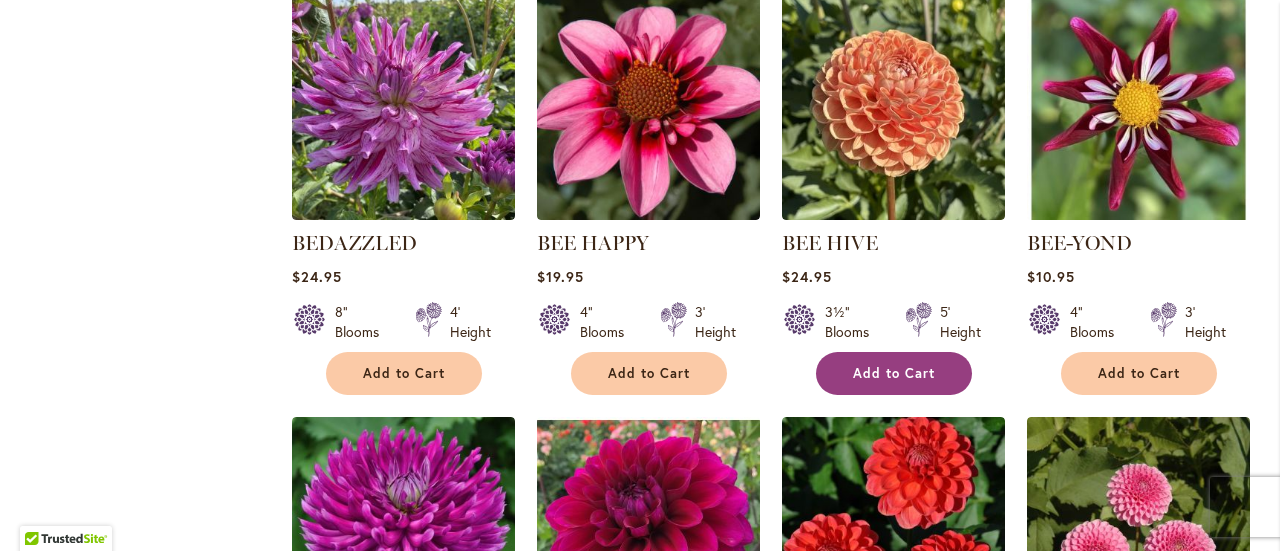 click on "Add to Cart" at bounding box center [894, 373] 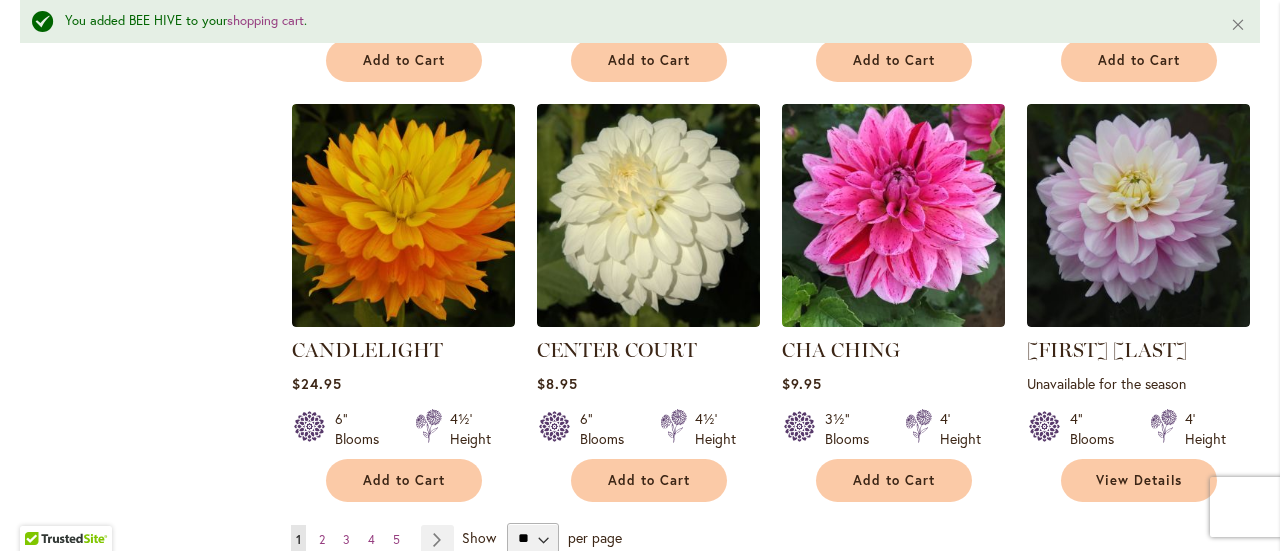 scroll, scrollTop: 6874, scrollLeft: 0, axis: vertical 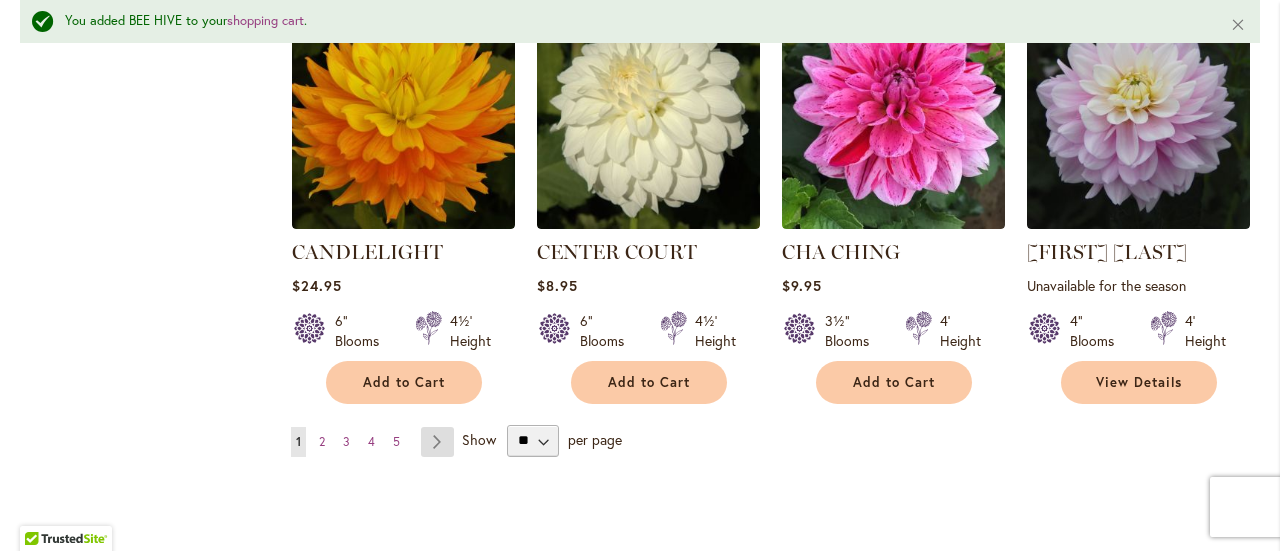 click on "Page
Next" at bounding box center [437, 442] 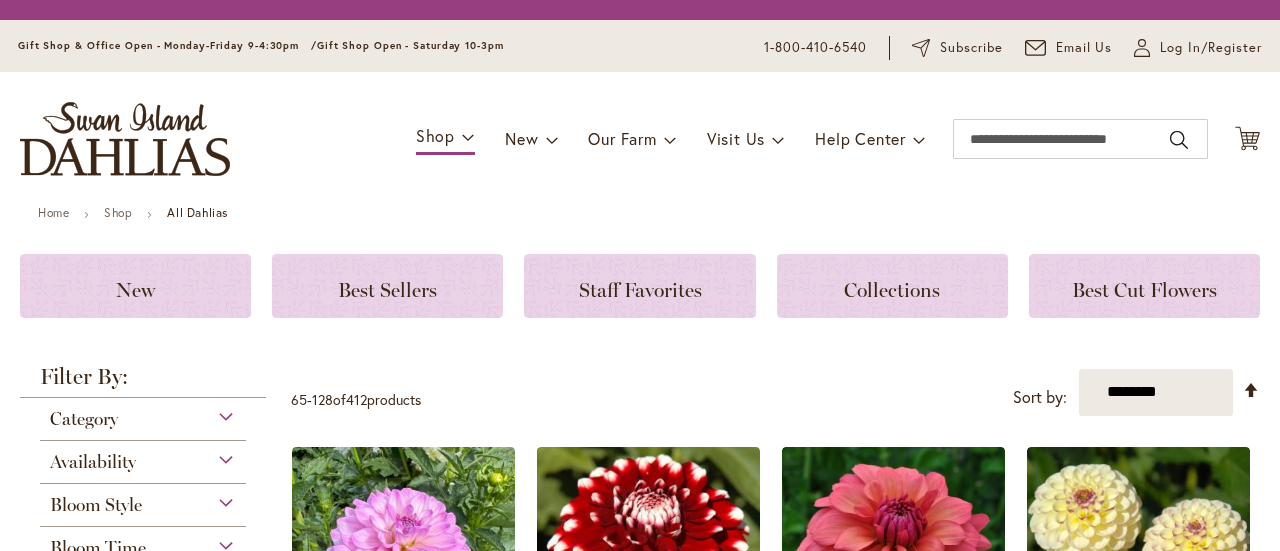 scroll, scrollTop: 0, scrollLeft: 0, axis: both 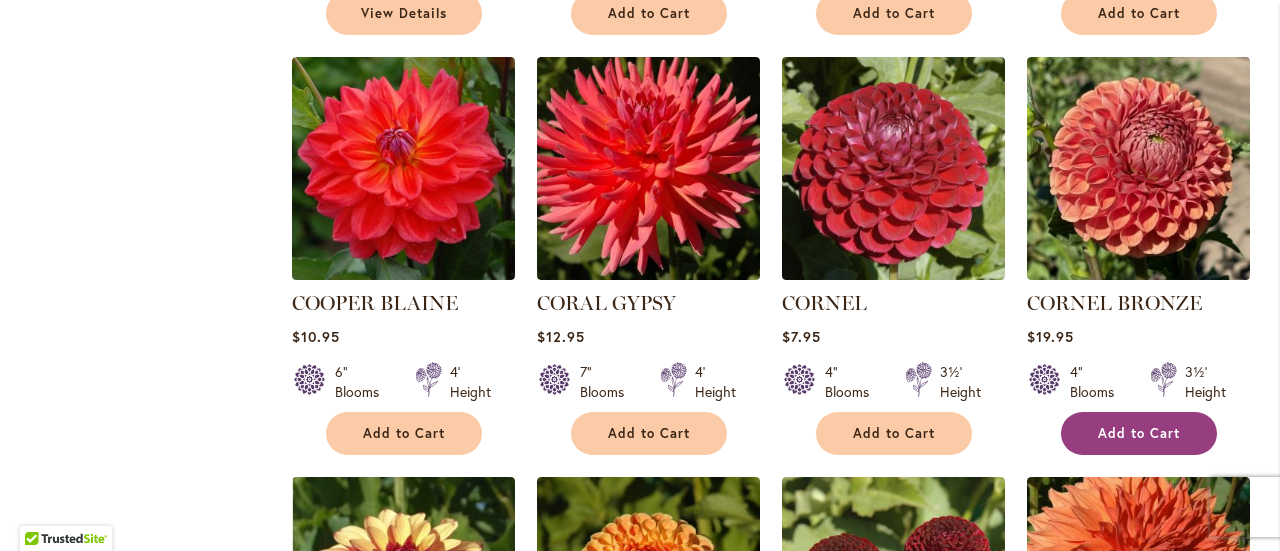 click on "Add to Cart" at bounding box center [1139, 433] 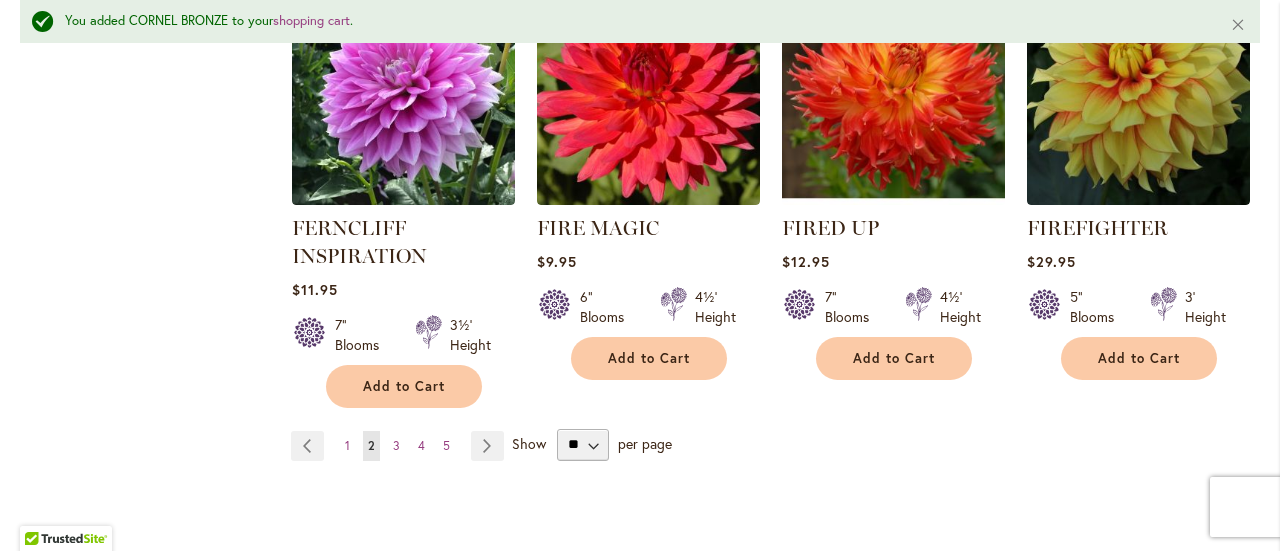 scroll, scrollTop: 6974, scrollLeft: 0, axis: vertical 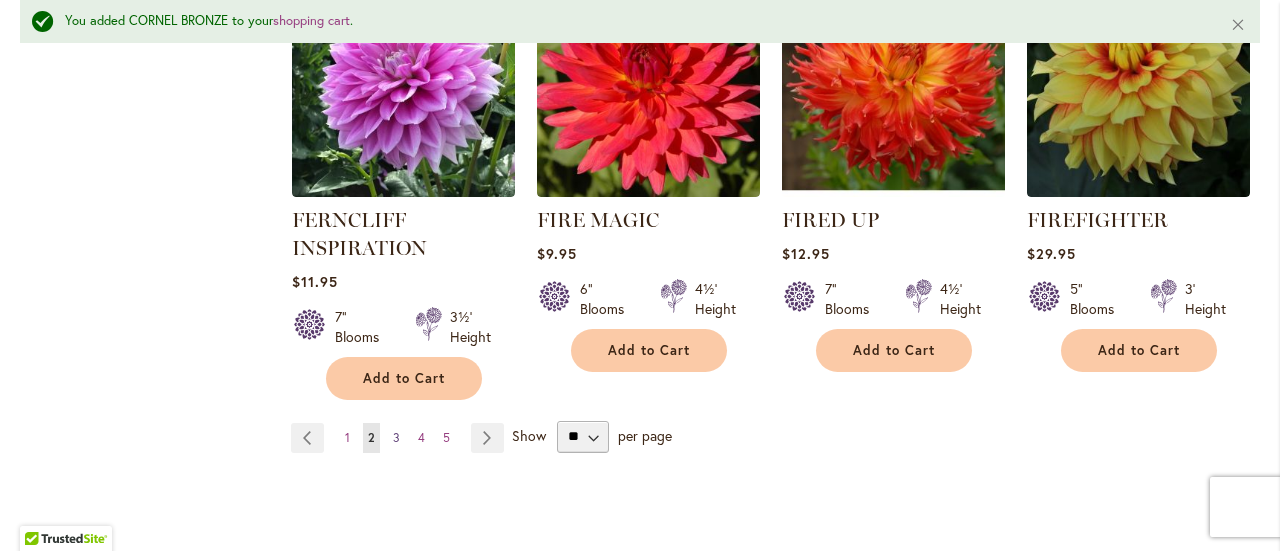 click on "3" at bounding box center (396, 437) 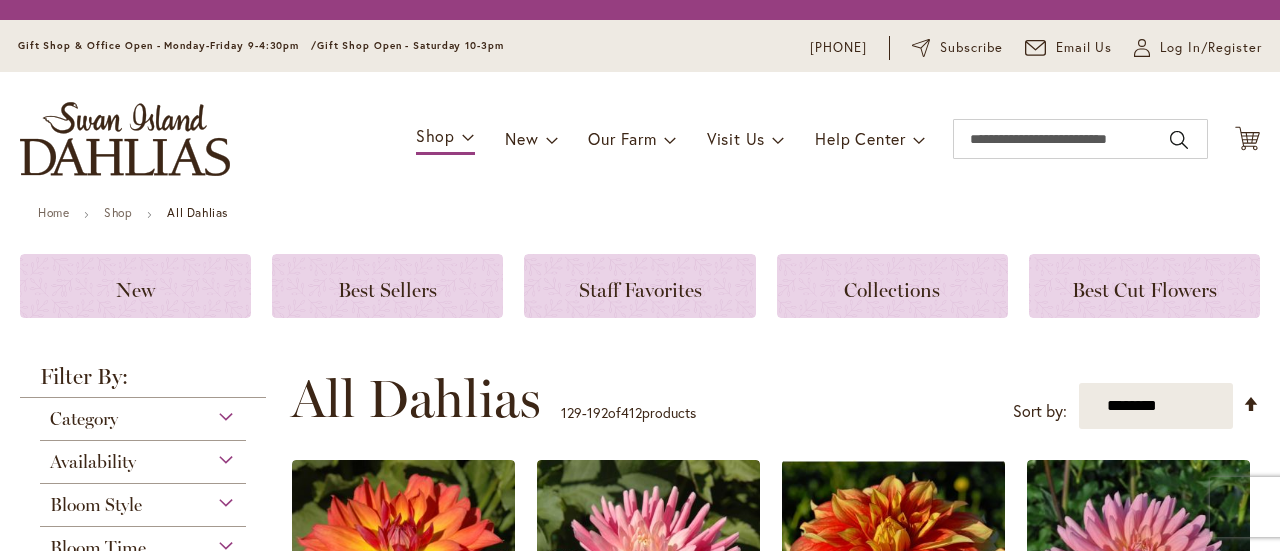 scroll, scrollTop: 0, scrollLeft: 0, axis: both 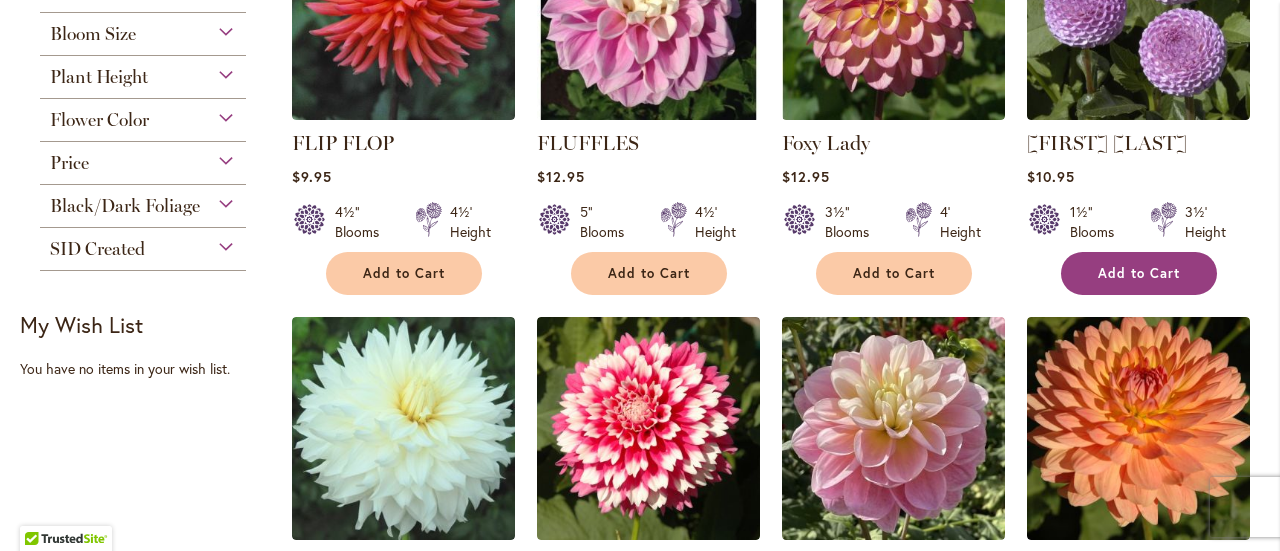 click on "Add to Cart" at bounding box center (1139, 273) 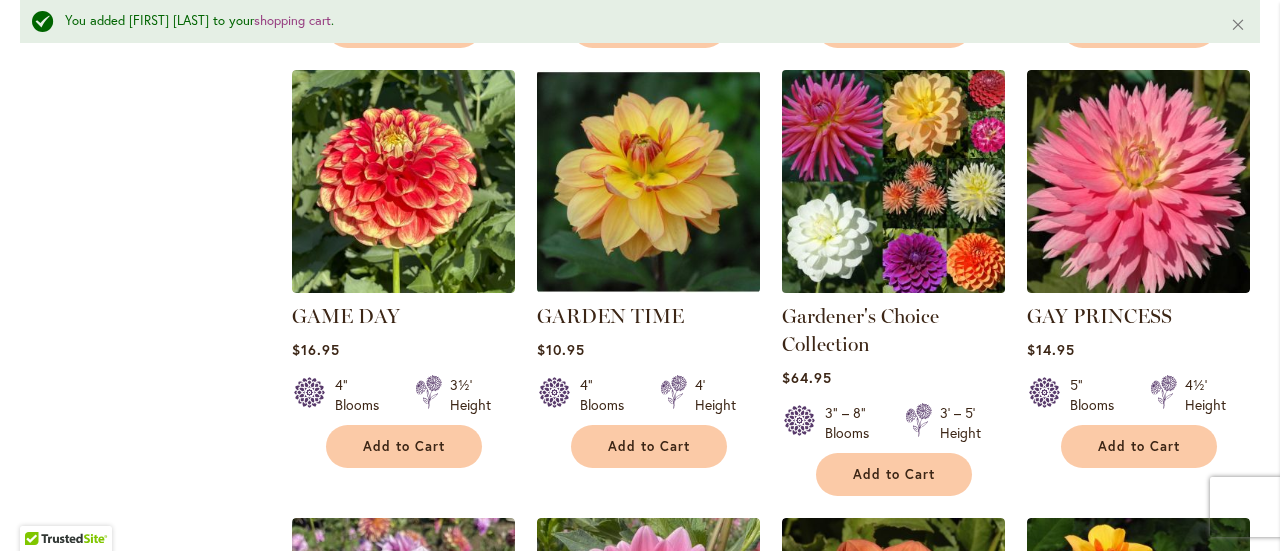scroll, scrollTop: 1774, scrollLeft: 0, axis: vertical 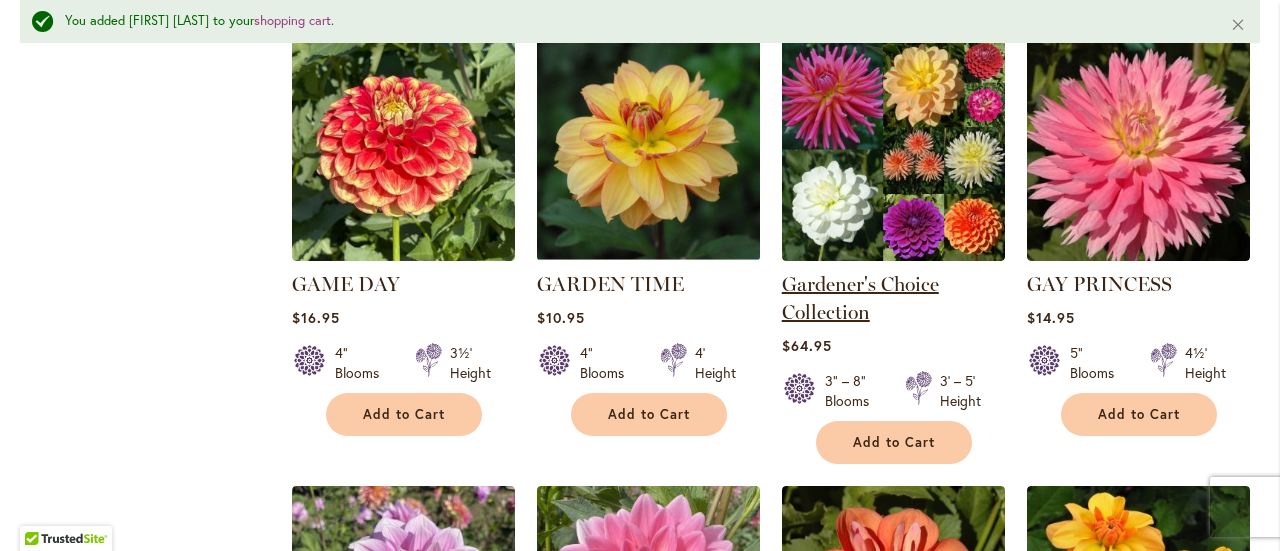 click on "Gardener's Choice Collection" at bounding box center [860, 298] 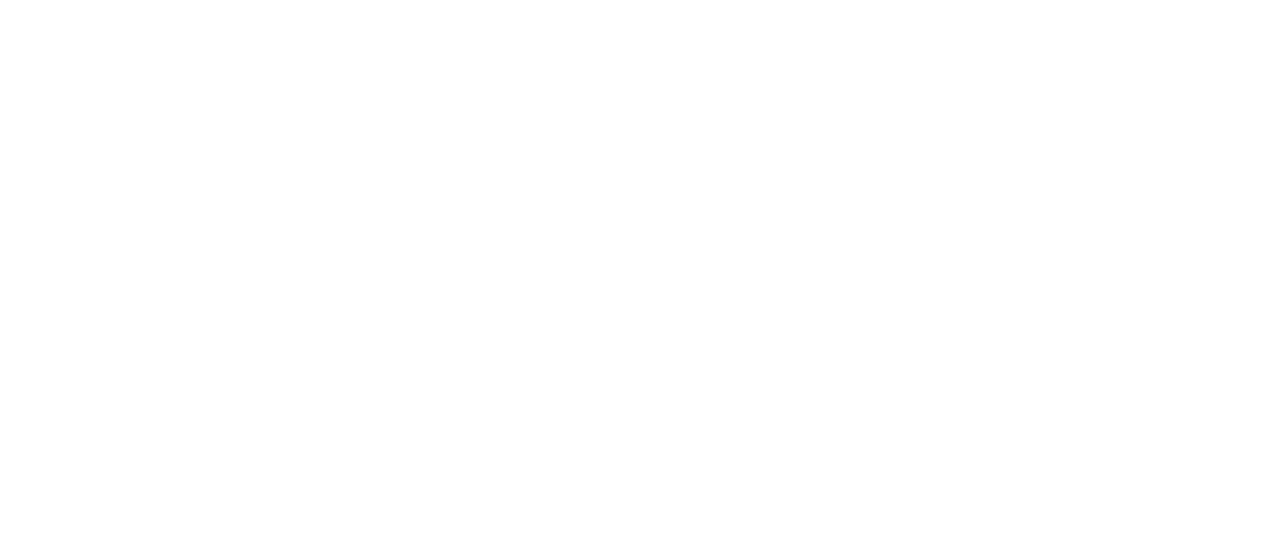 scroll, scrollTop: 0, scrollLeft: 0, axis: both 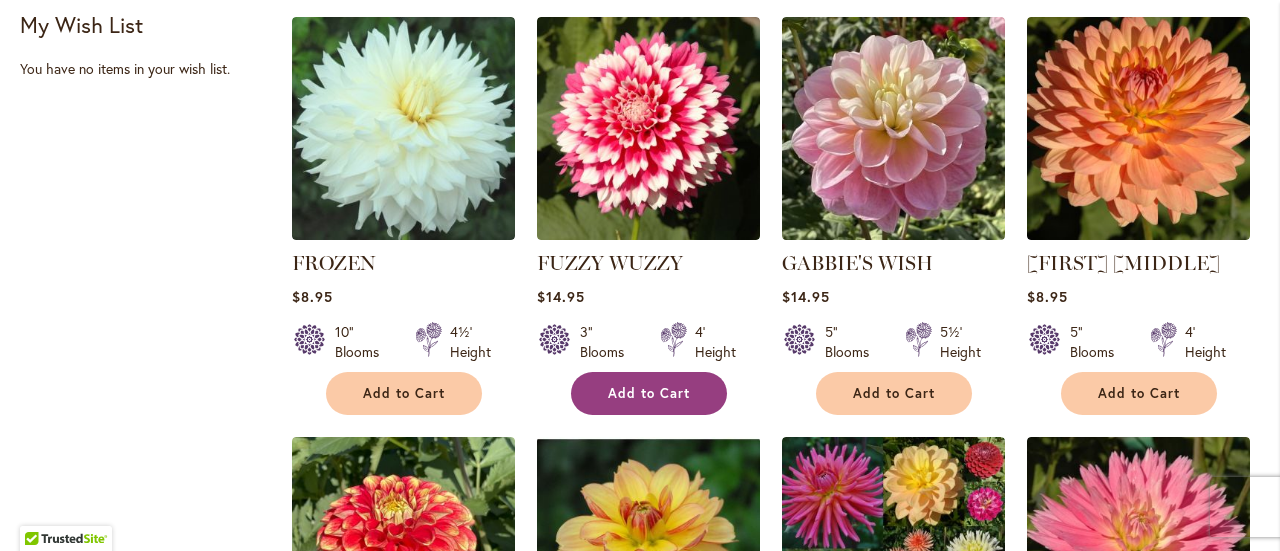 click on "Add to Cart" at bounding box center (649, 393) 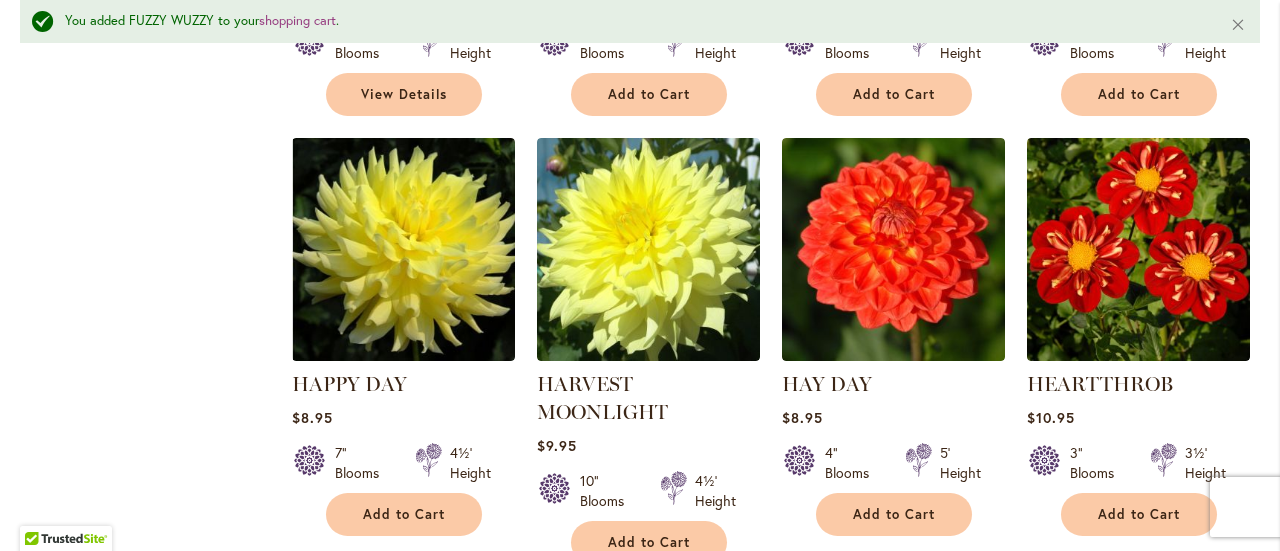 scroll, scrollTop: 4422, scrollLeft: 0, axis: vertical 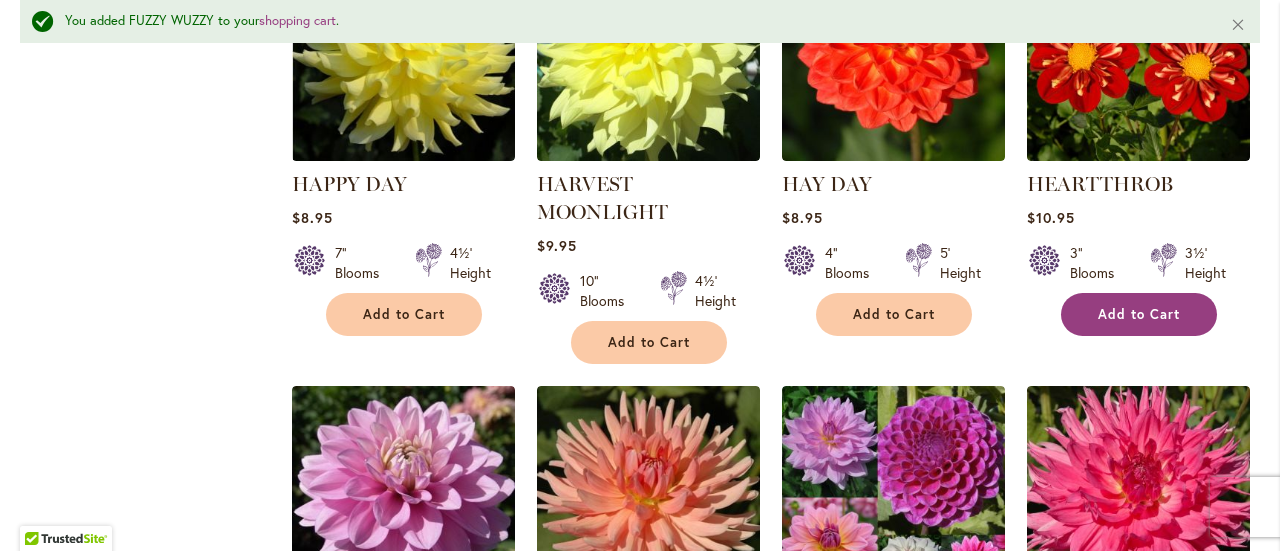 click on "Add to Cart" at bounding box center [1139, 314] 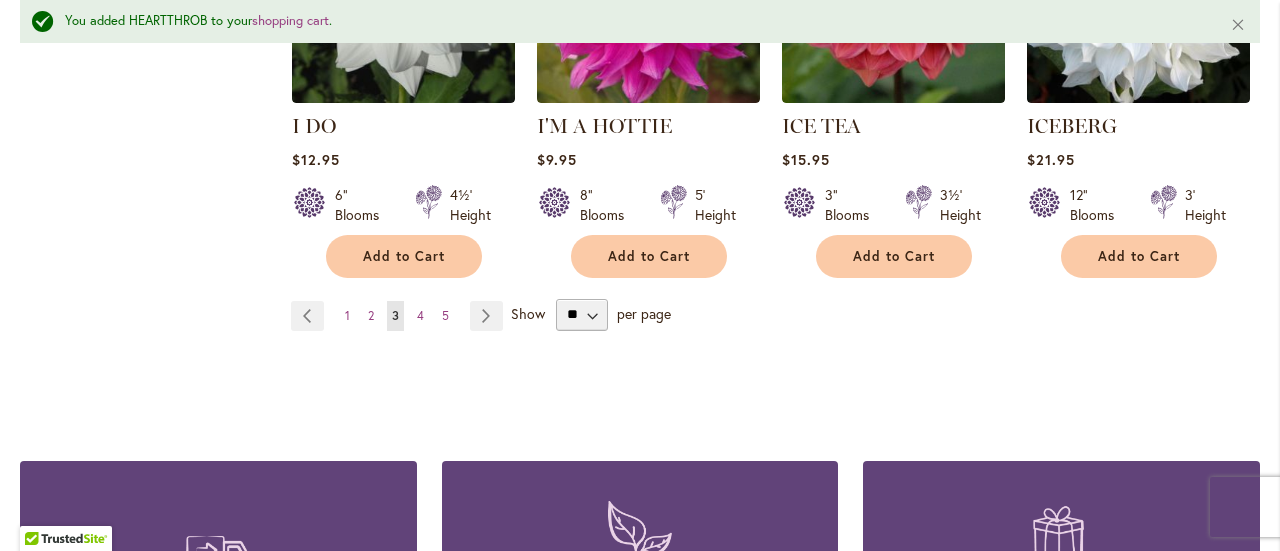 scroll, scrollTop: 6981, scrollLeft: 0, axis: vertical 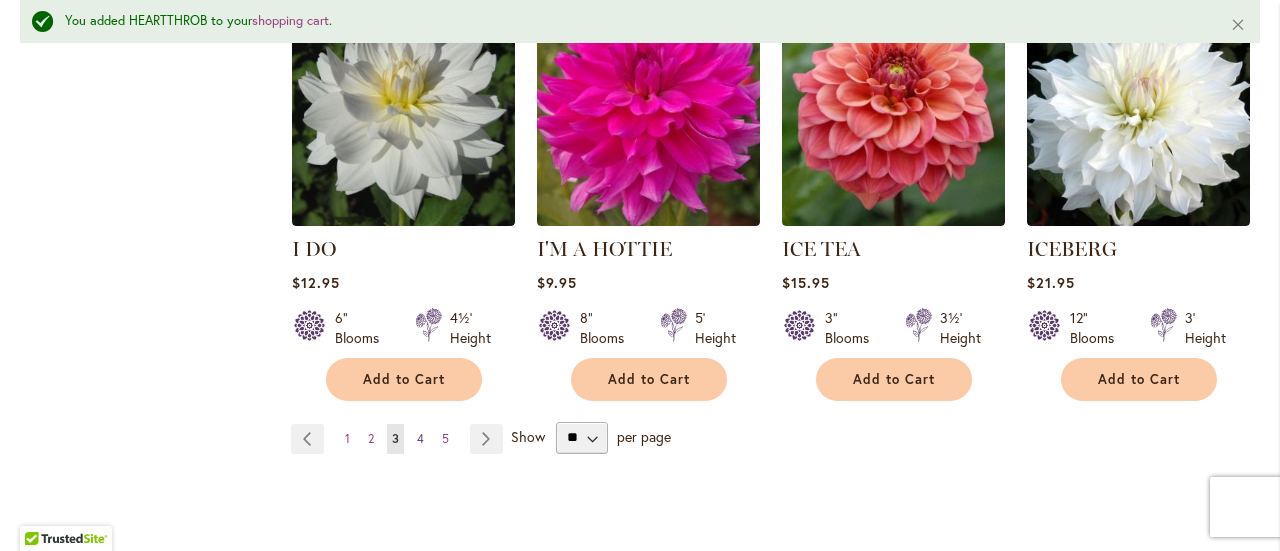 click on "Page
4" at bounding box center [420, 439] 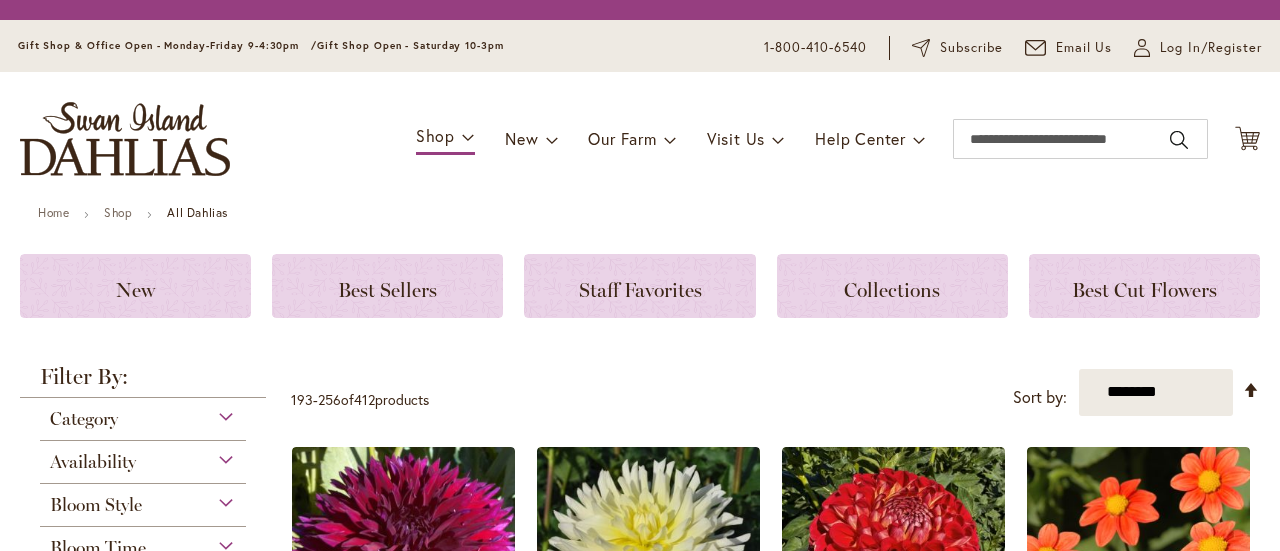 scroll, scrollTop: 0, scrollLeft: 0, axis: both 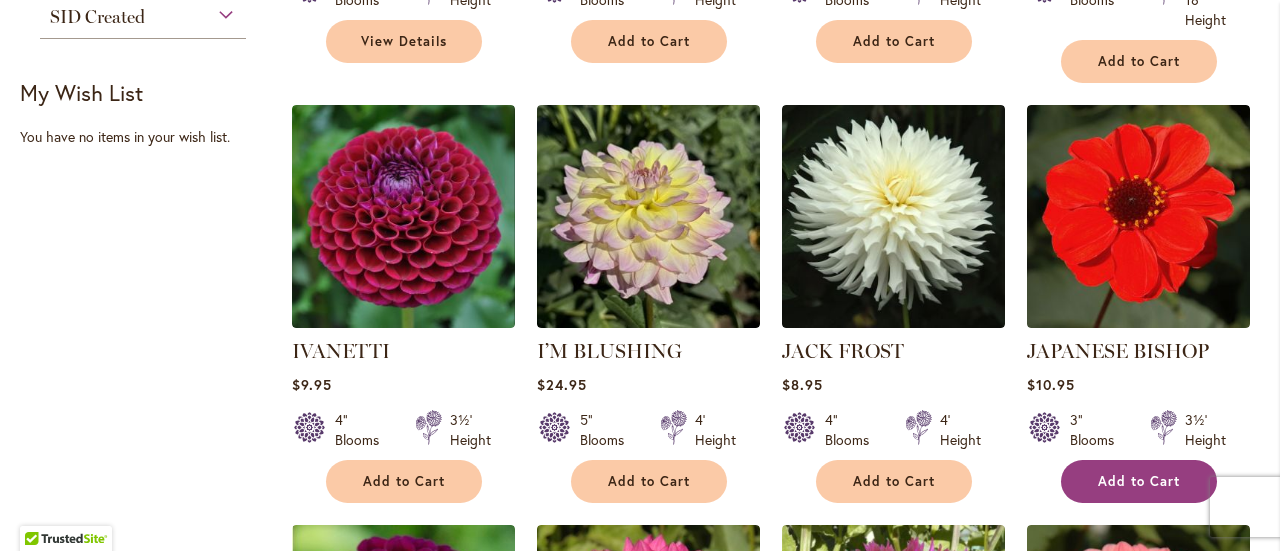 click on "Add to Cart" at bounding box center (1139, 481) 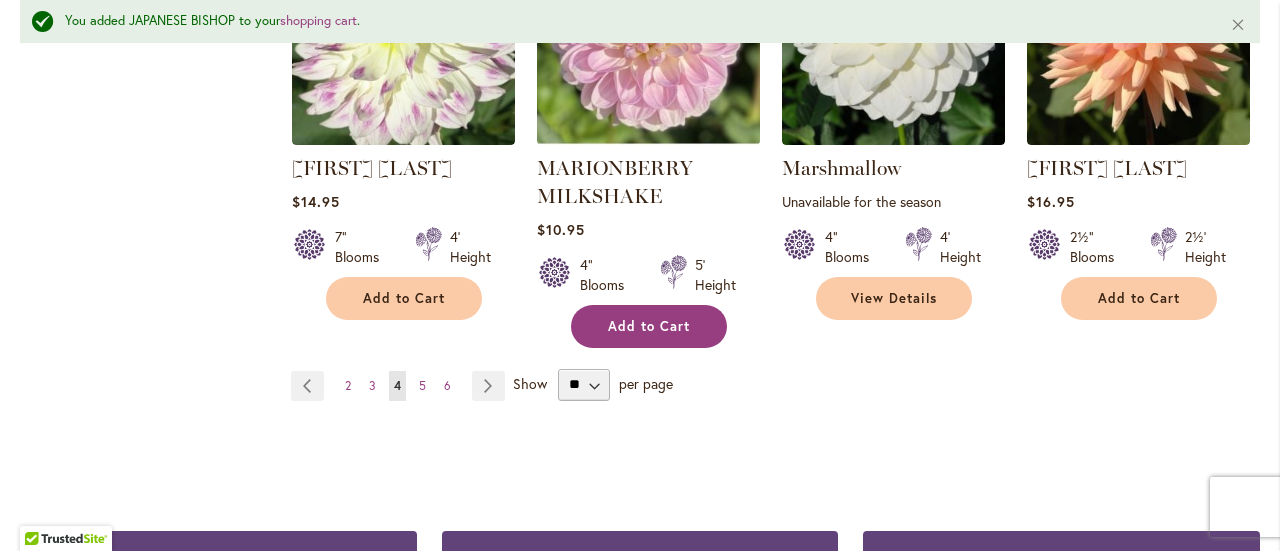 scroll, scrollTop: 7206, scrollLeft: 0, axis: vertical 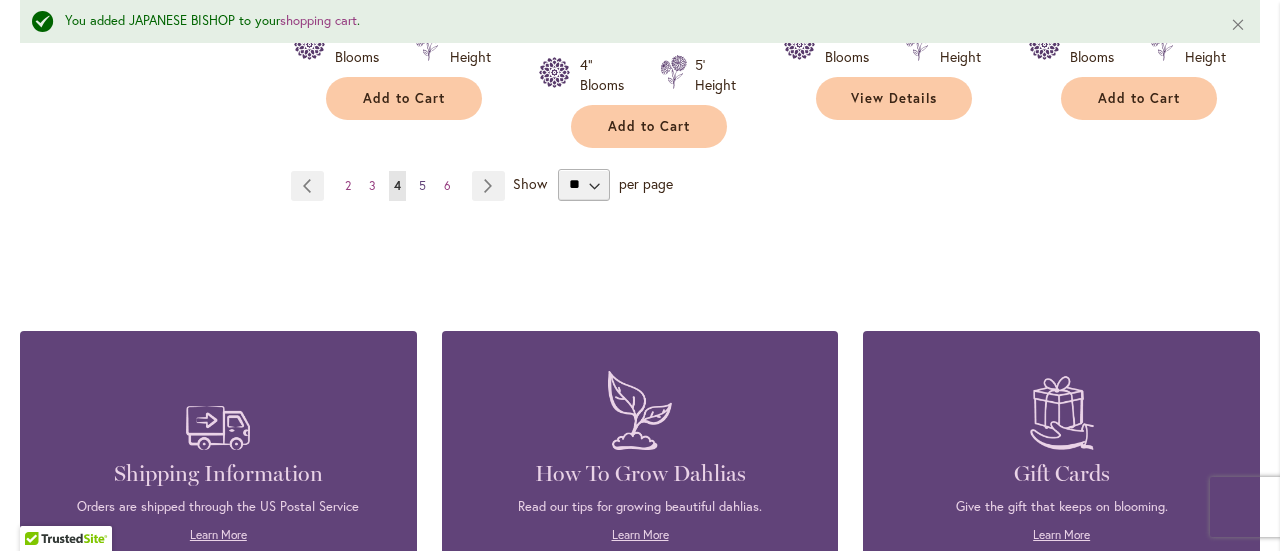 click on "5" at bounding box center (422, 185) 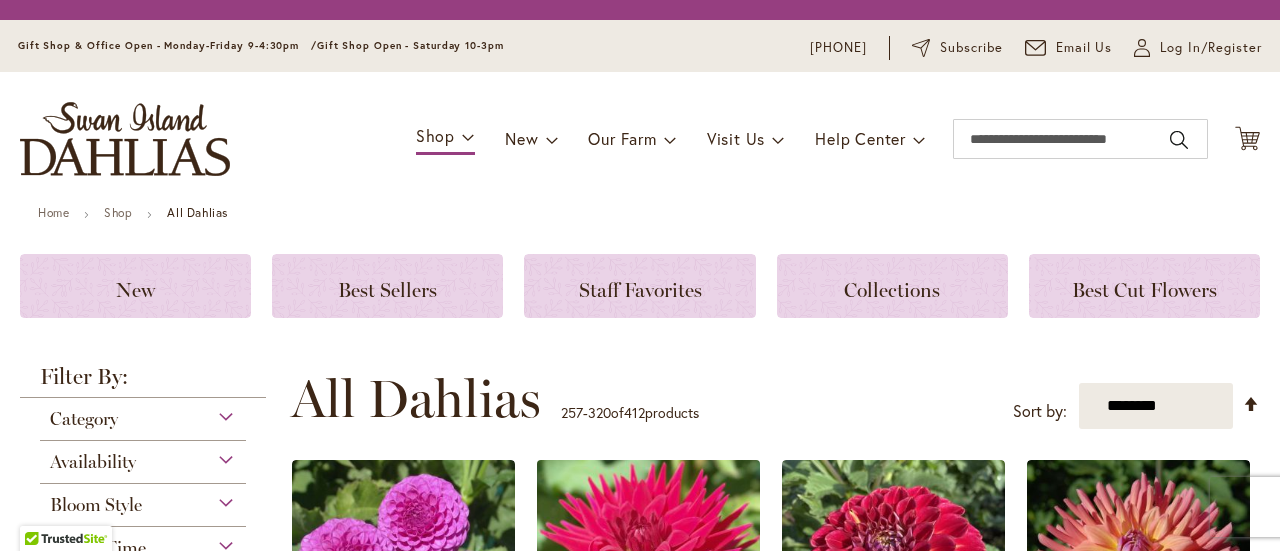 scroll, scrollTop: 0, scrollLeft: 0, axis: both 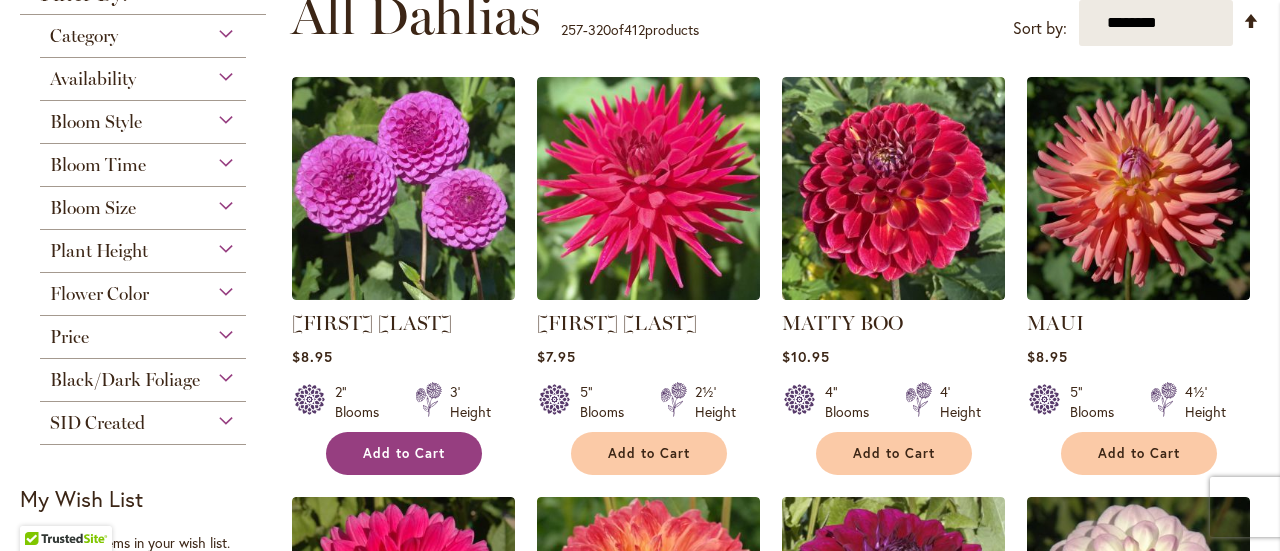 click on "Add to Cart" at bounding box center (404, 453) 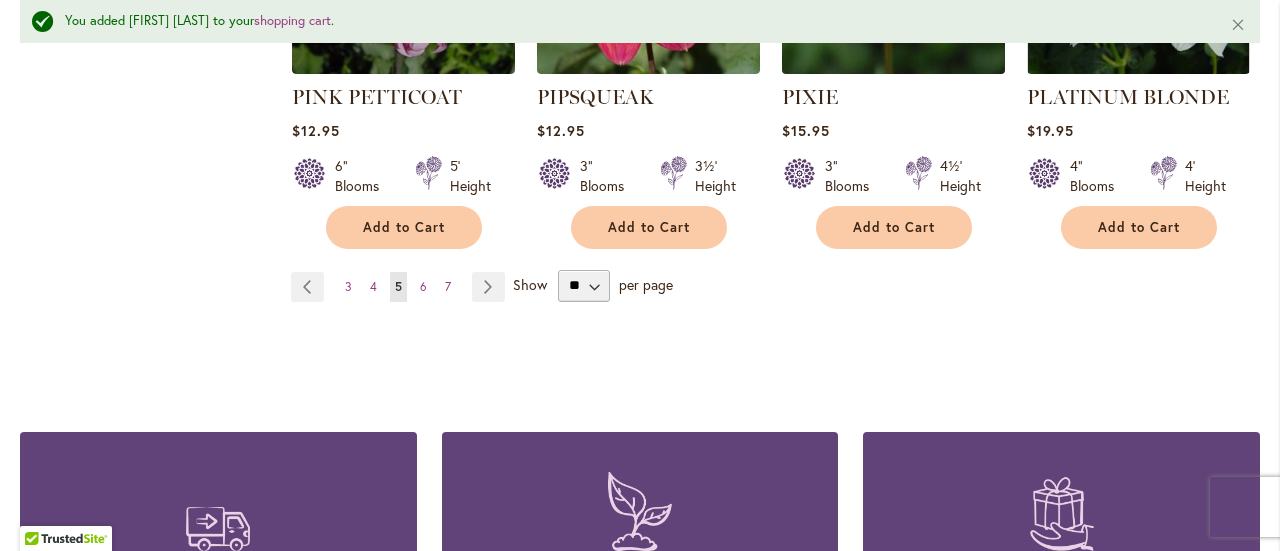 scroll, scrollTop: 7174, scrollLeft: 0, axis: vertical 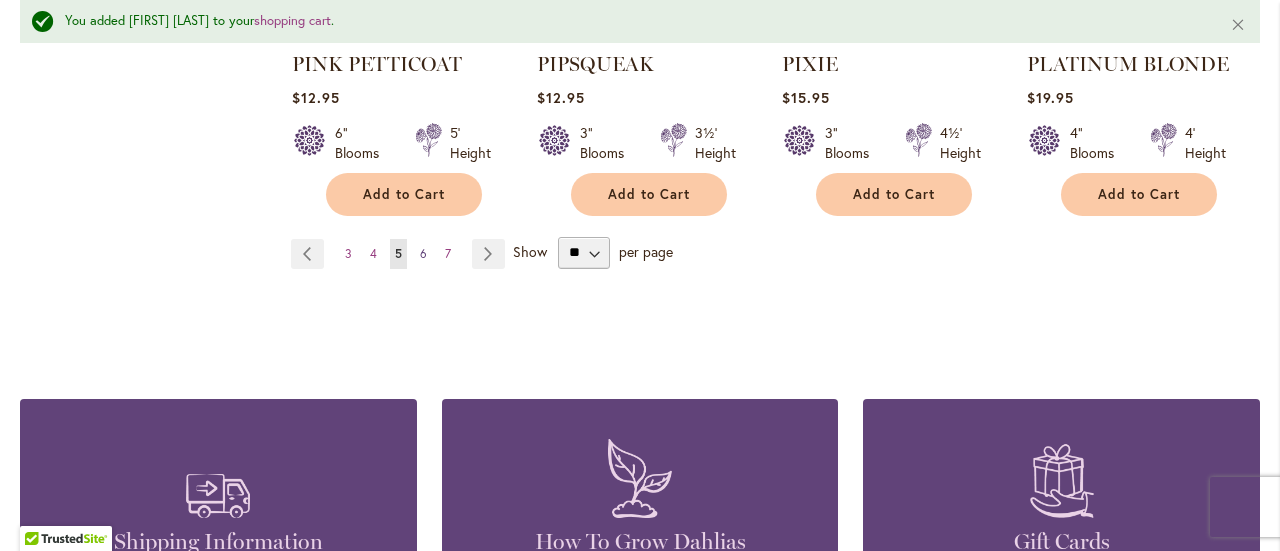click on "Page
6" at bounding box center [423, 254] 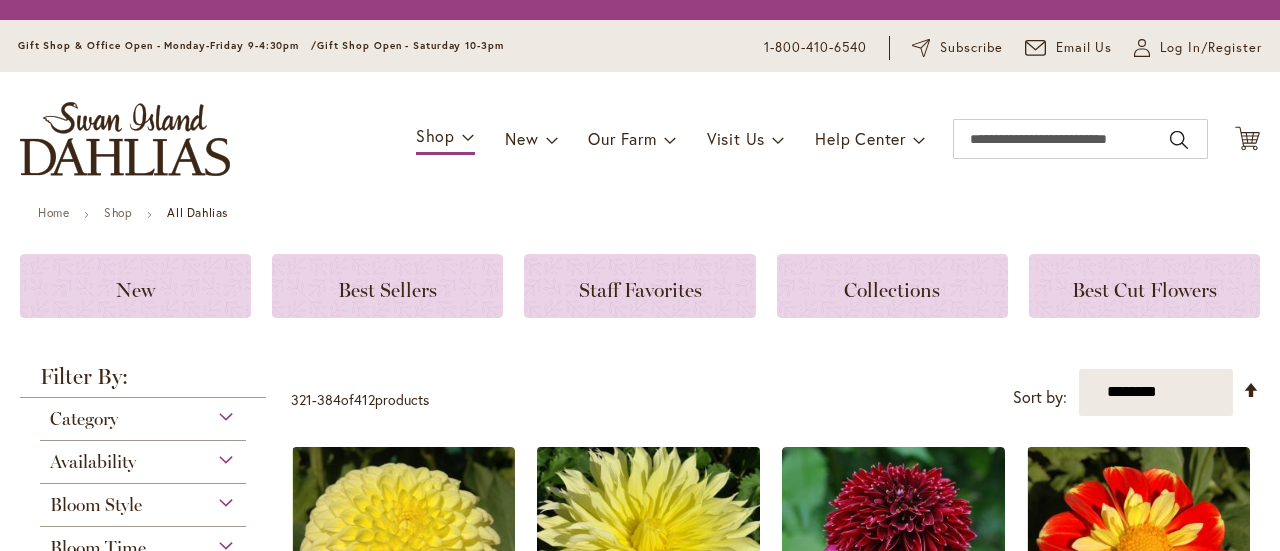 scroll, scrollTop: 0, scrollLeft: 0, axis: both 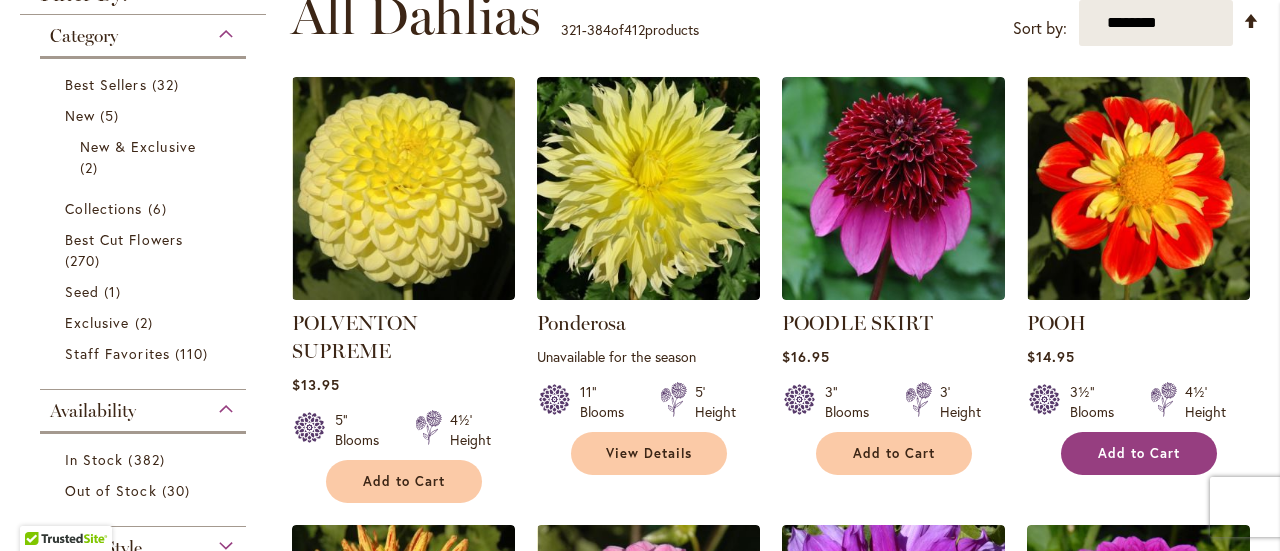 click on "Add to Cart" at bounding box center [1139, 453] 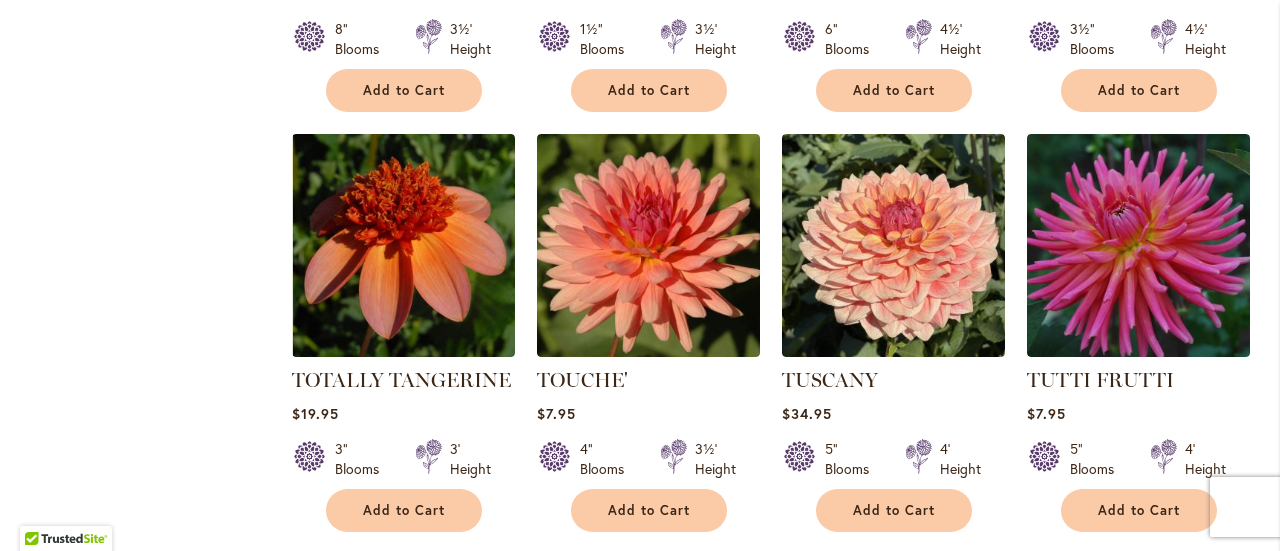 scroll, scrollTop: 6821, scrollLeft: 0, axis: vertical 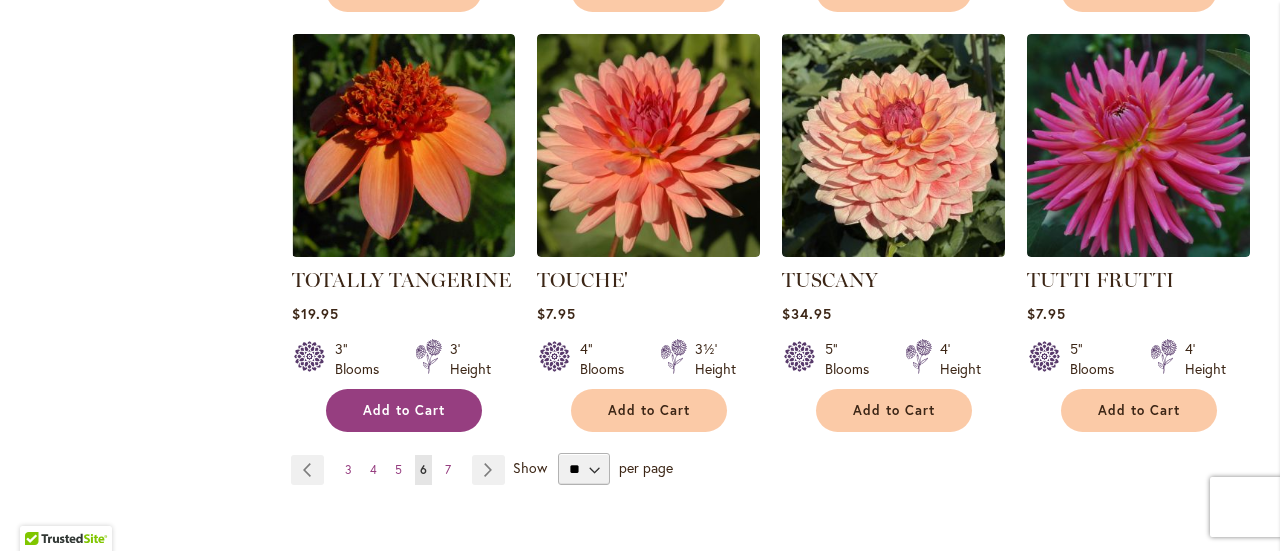 click on "Add to Cart" at bounding box center [404, 410] 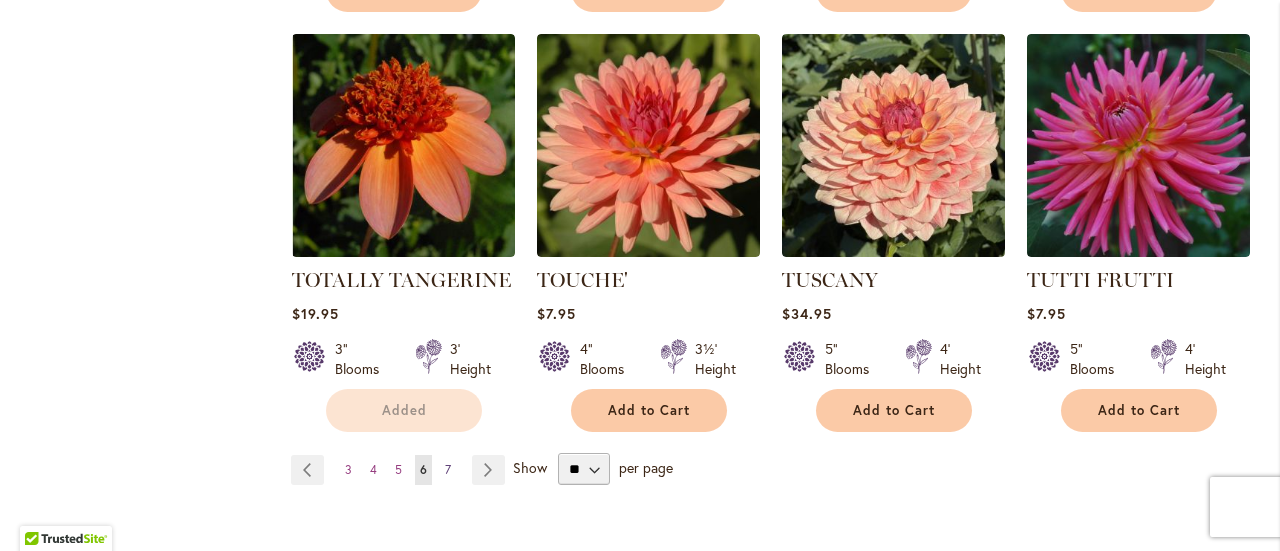 click on "7" at bounding box center [448, 469] 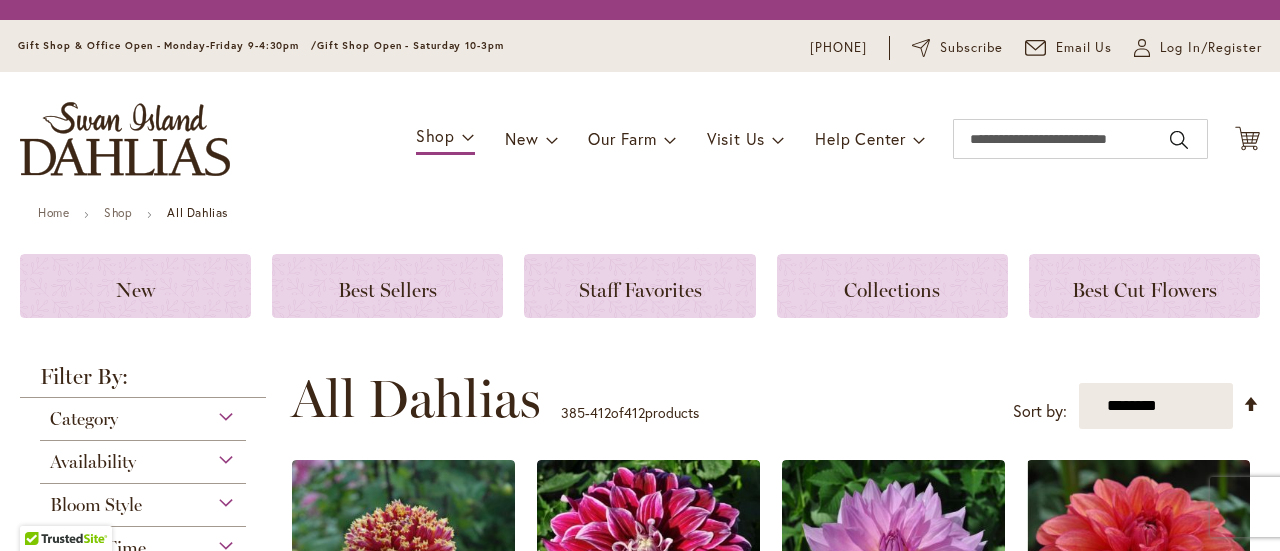 scroll, scrollTop: 0, scrollLeft: 0, axis: both 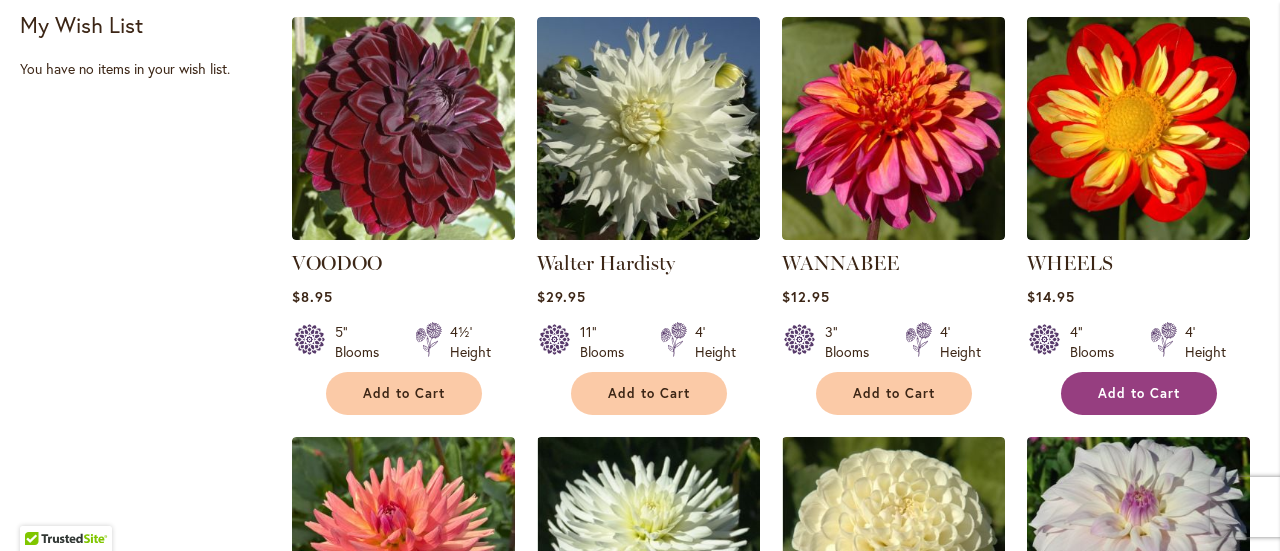 click on "Add to Cart" at bounding box center [1139, 393] 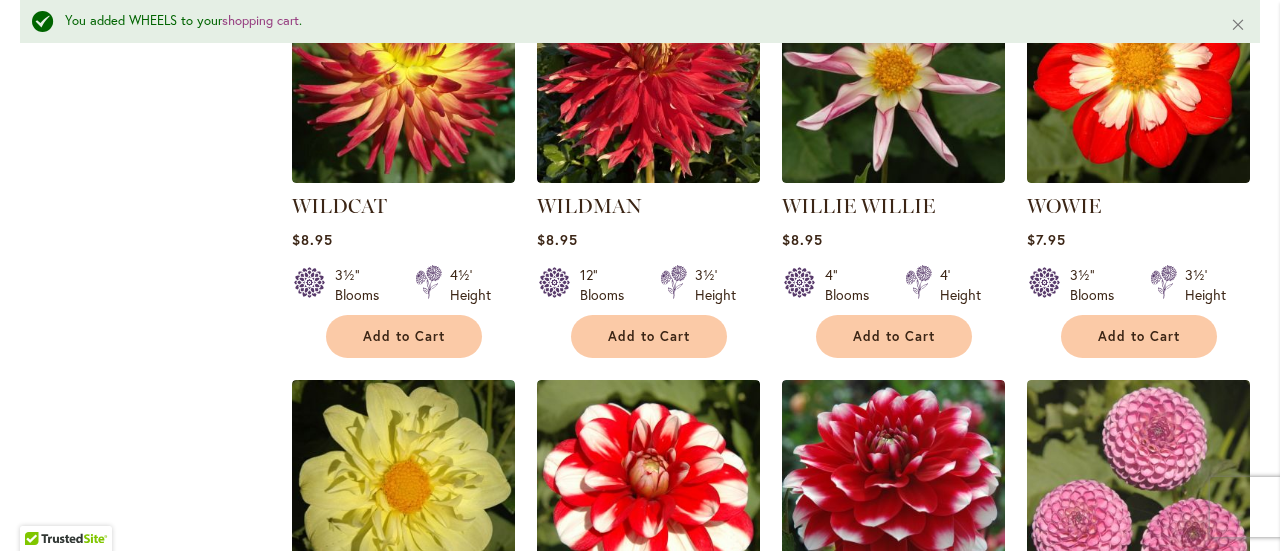 scroll, scrollTop: 2274, scrollLeft: 0, axis: vertical 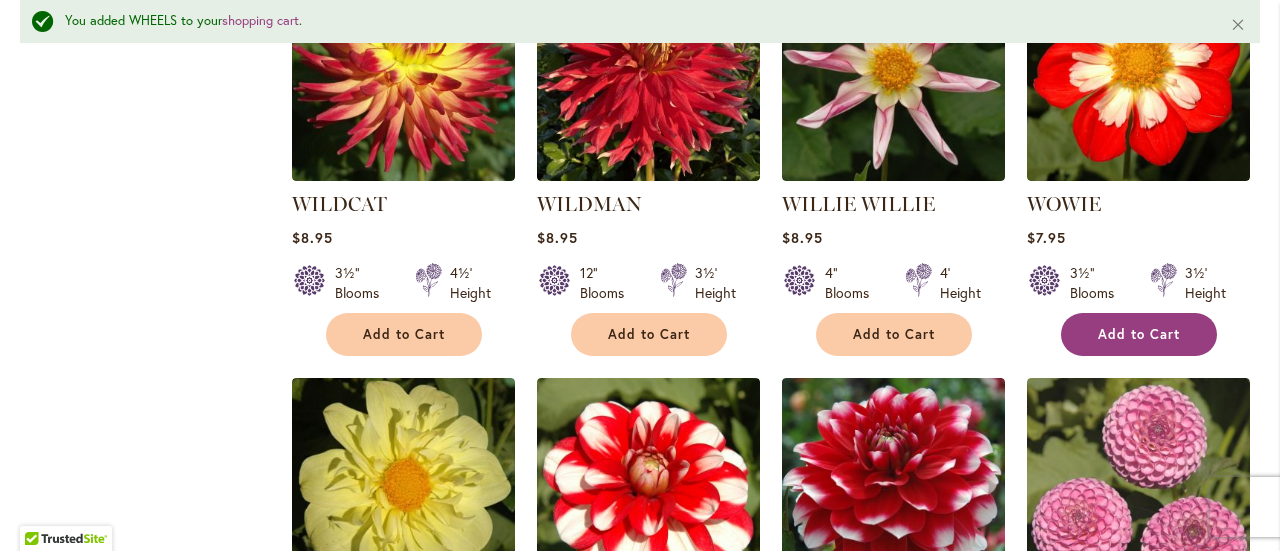 click on "Add to Cart" at bounding box center [1139, 334] 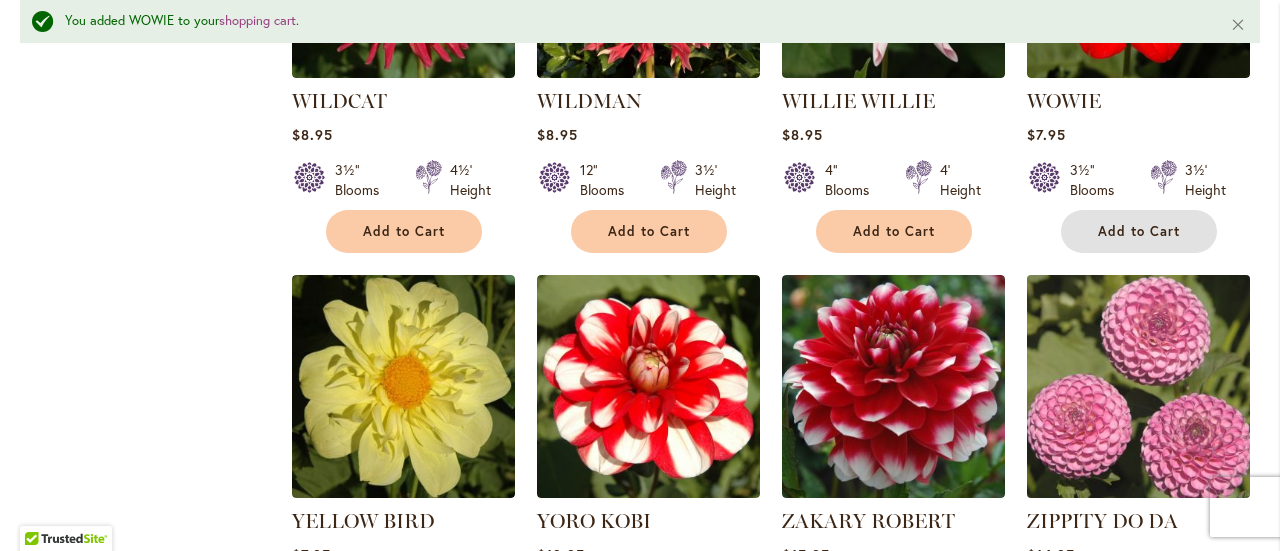 scroll, scrollTop: 2474, scrollLeft: 0, axis: vertical 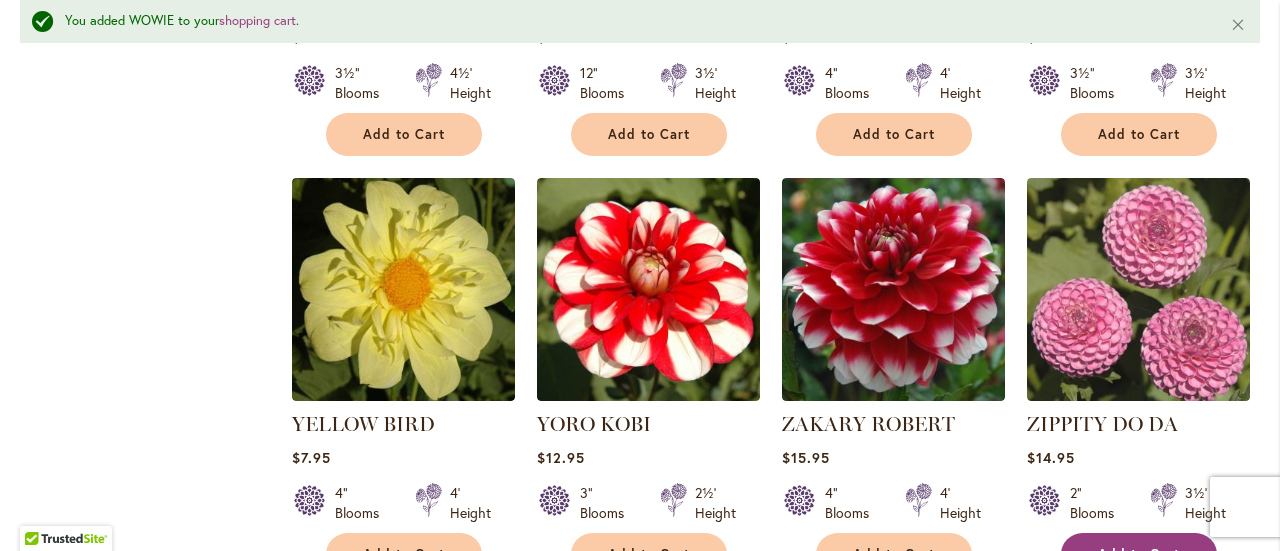 click on "Add to Cart" at bounding box center (1139, 554) 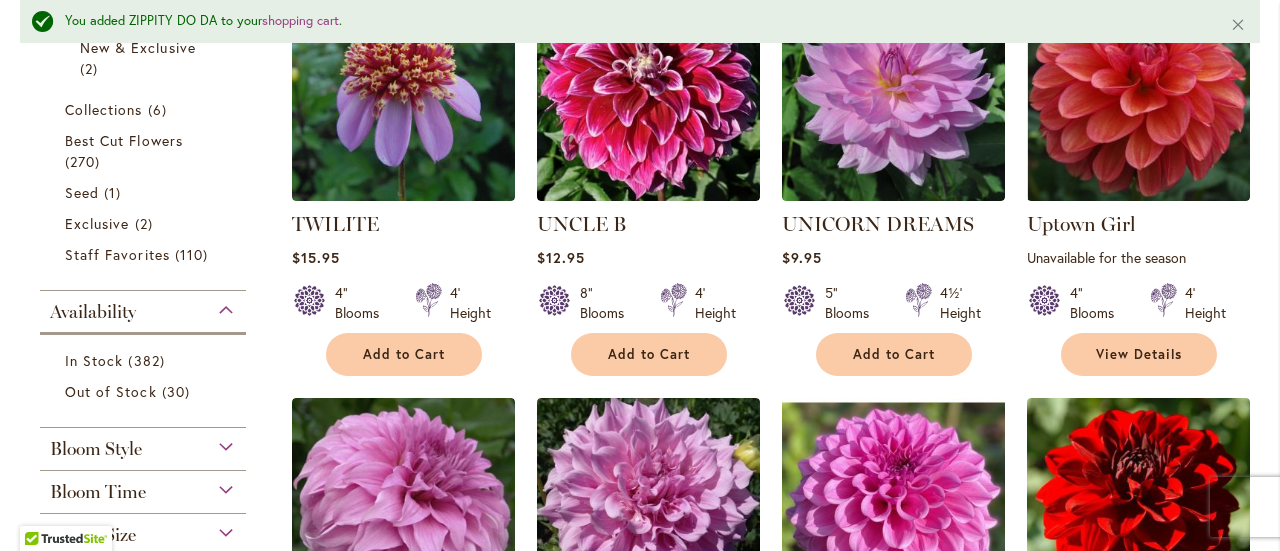 scroll, scrollTop: 0, scrollLeft: 0, axis: both 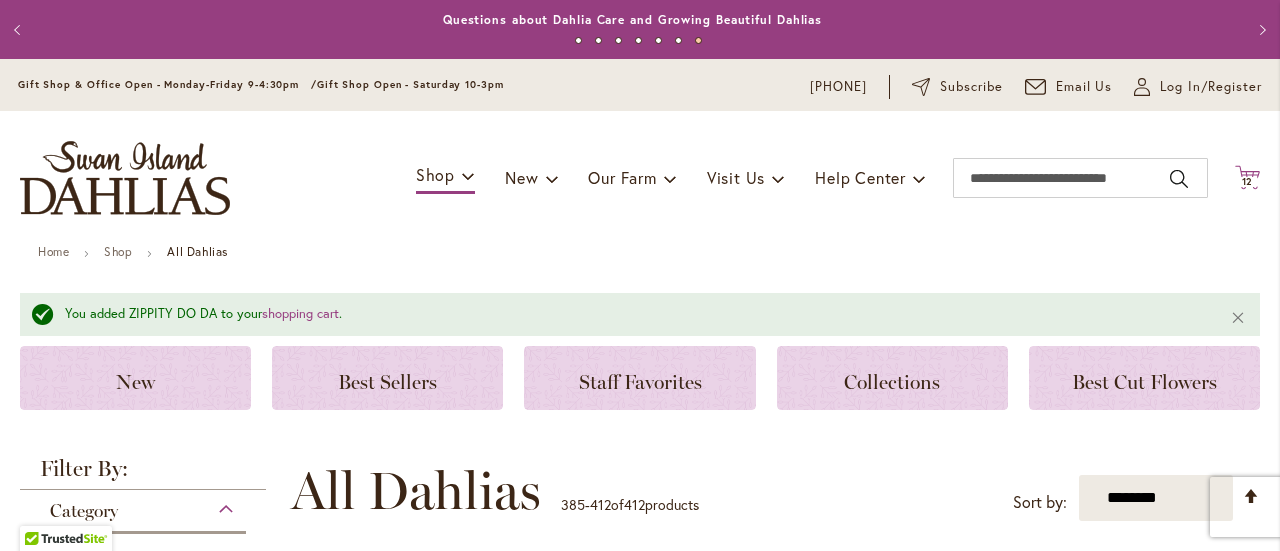 click on "12" at bounding box center [1248, 181] 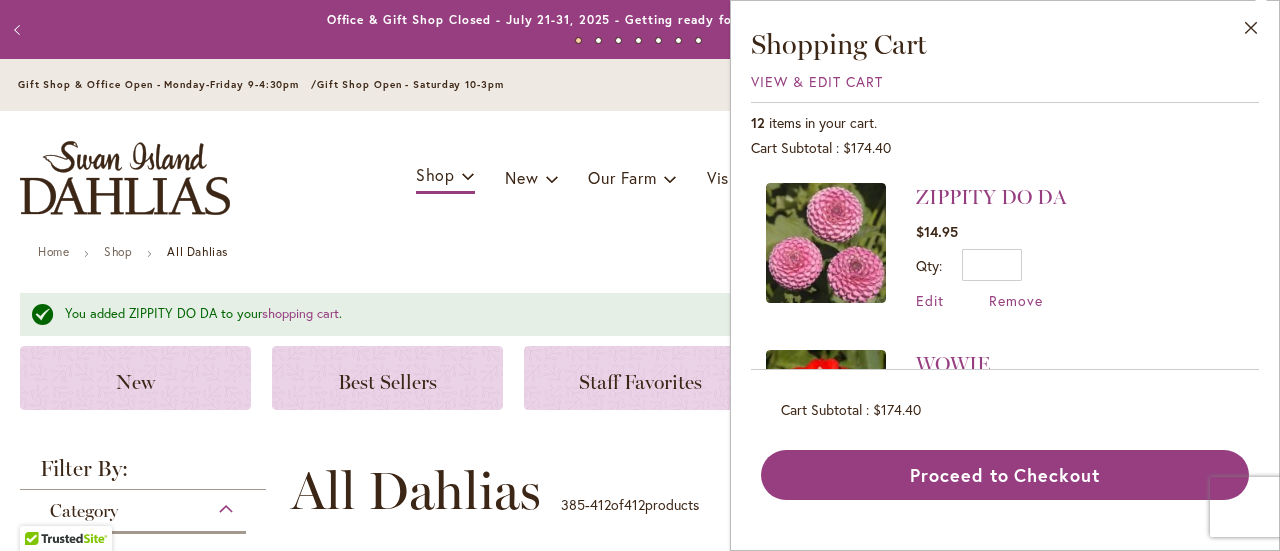click on "Toggle Nav
Shop
Dahlia Tubers
Collections
Fresh Cut Dahlias
Gardening Supplies
Gift Cards
Request a Catalog
Gifts, Clothing & Specialty Items" at bounding box center [640, 178] 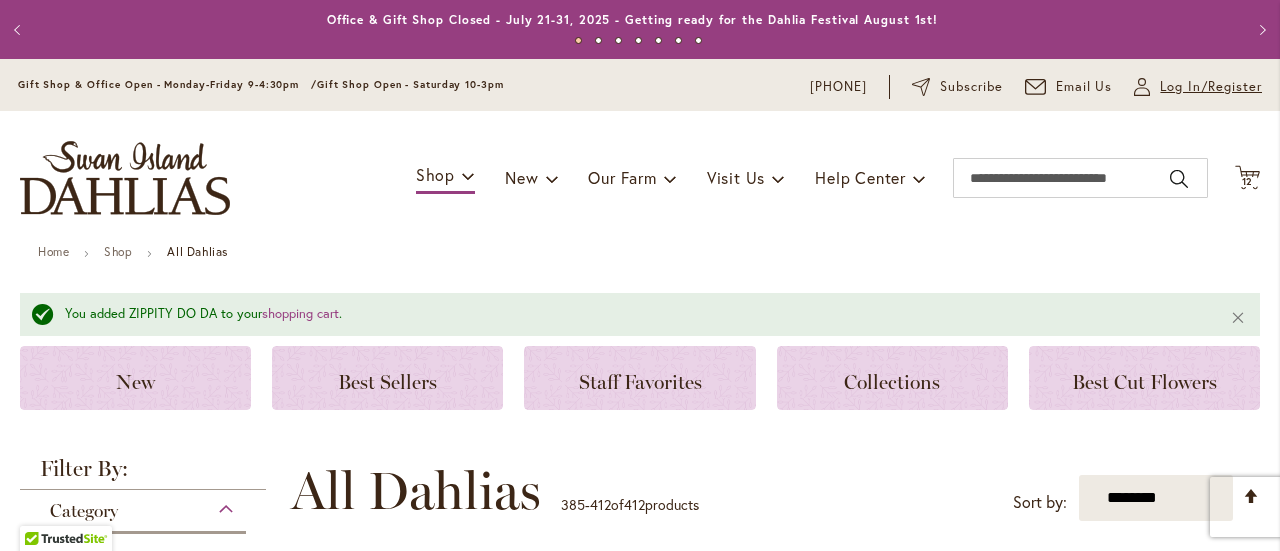click on "Log In/Register" at bounding box center [1211, 87] 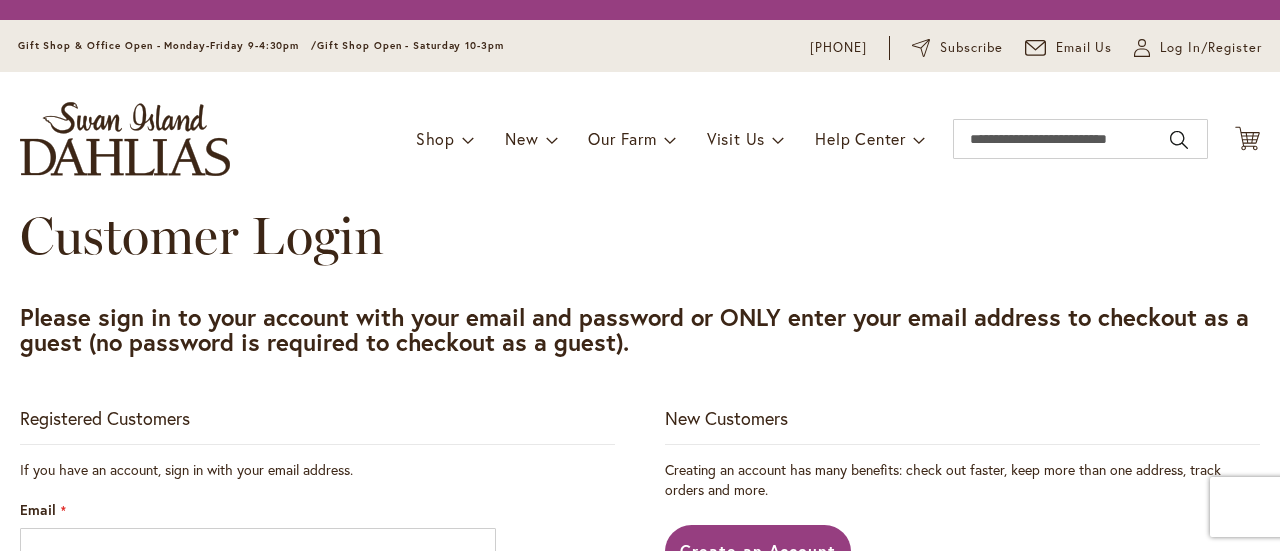 scroll, scrollTop: 0, scrollLeft: 0, axis: both 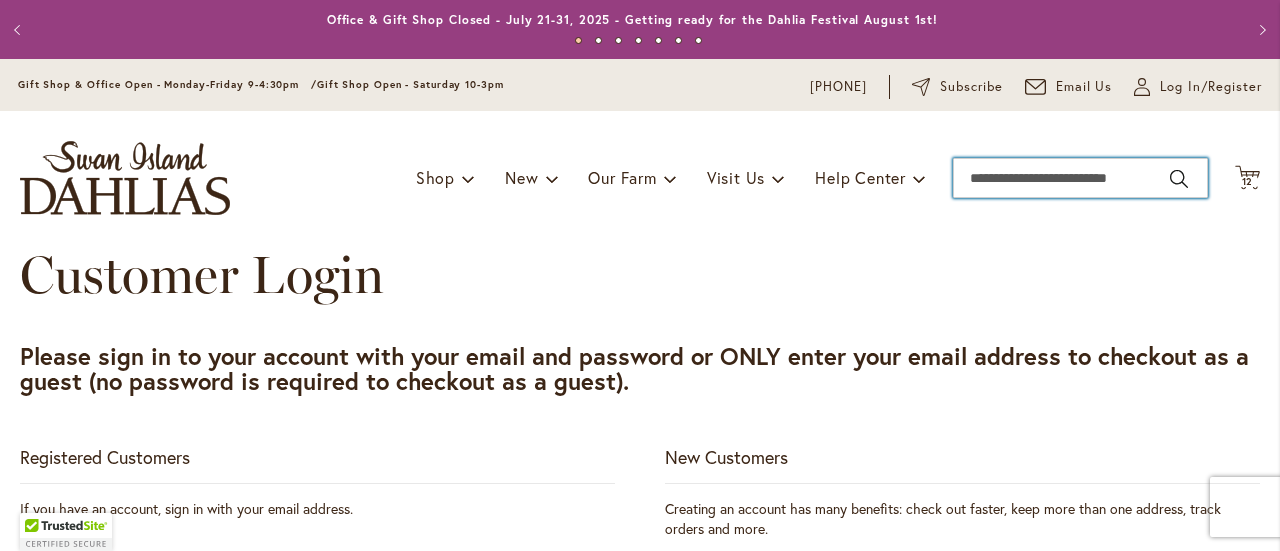 click on "Search" at bounding box center [1080, 178] 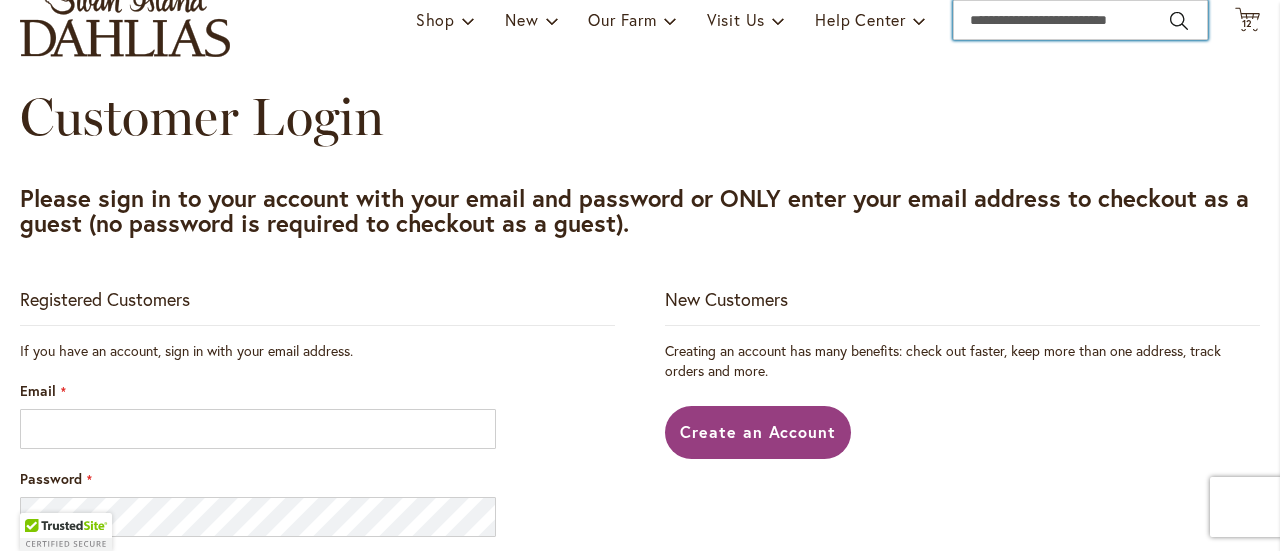 scroll, scrollTop: 300, scrollLeft: 0, axis: vertical 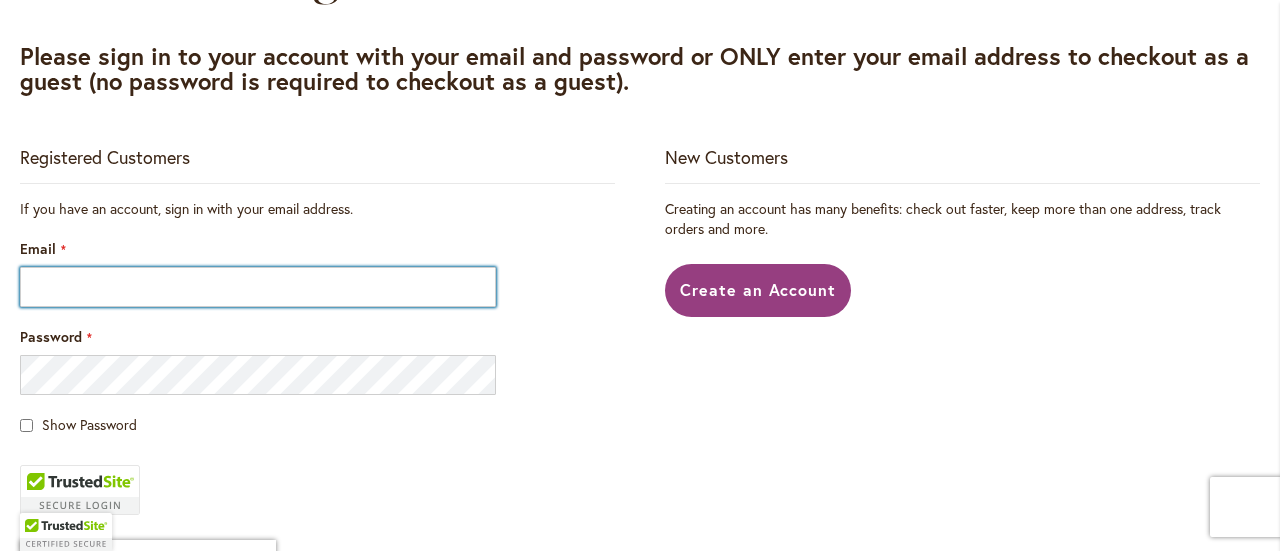 click on "Email" at bounding box center (258, 287) 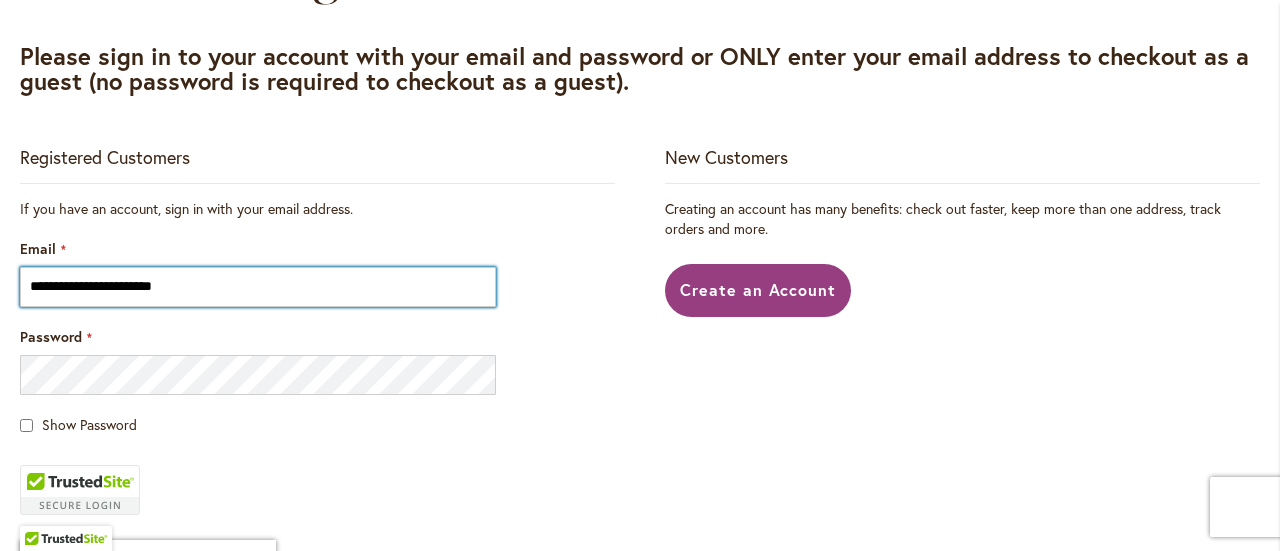 type on "**********" 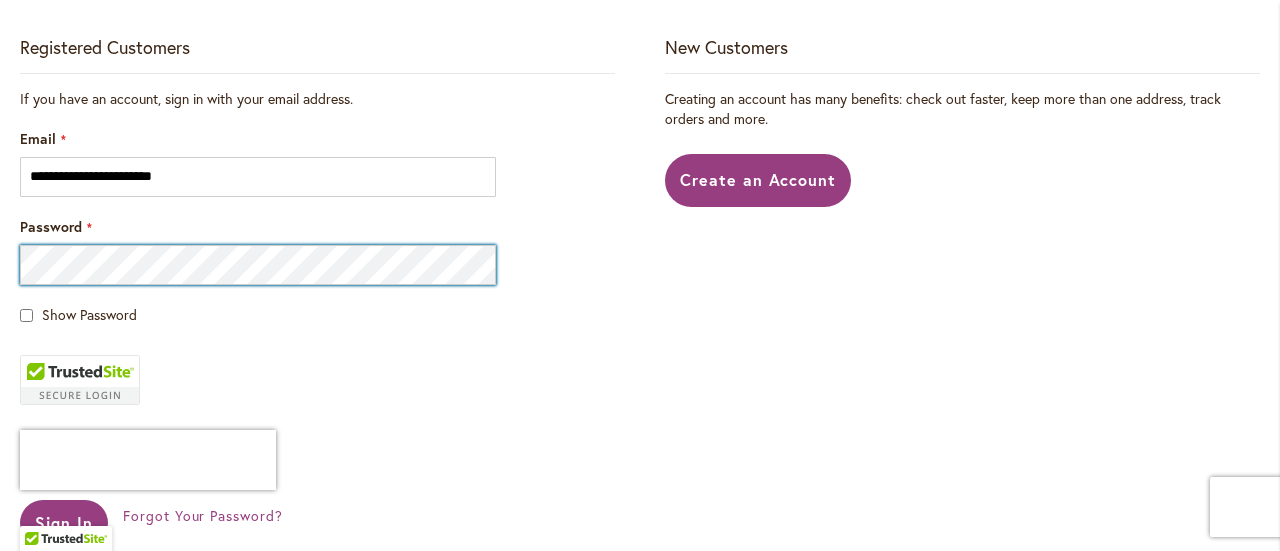 scroll, scrollTop: 600, scrollLeft: 0, axis: vertical 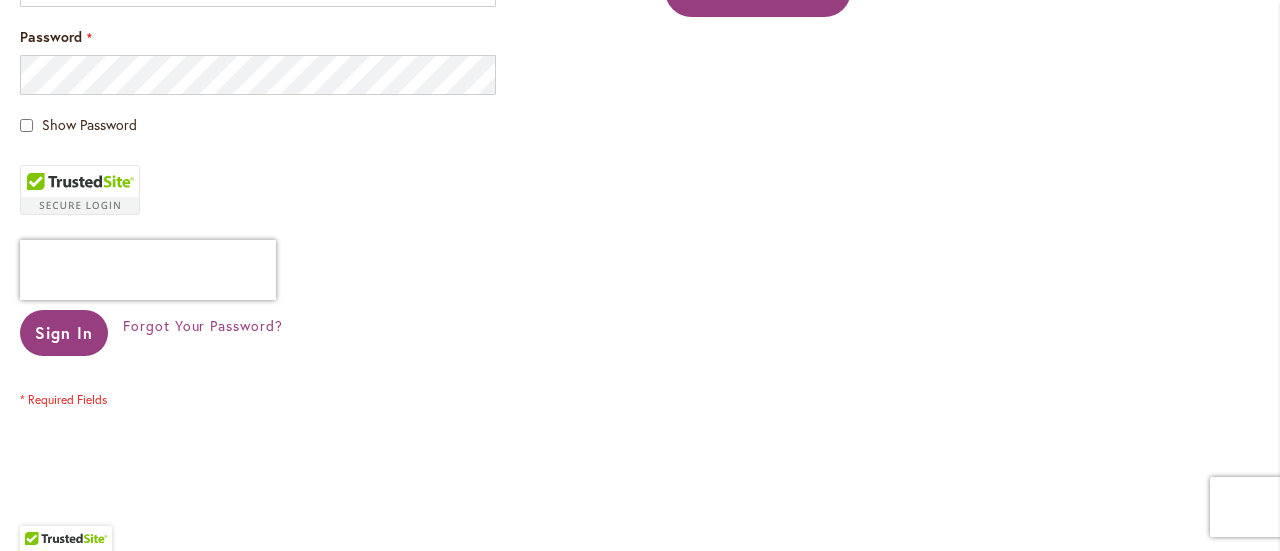 click on "Show Password" at bounding box center (317, 125) 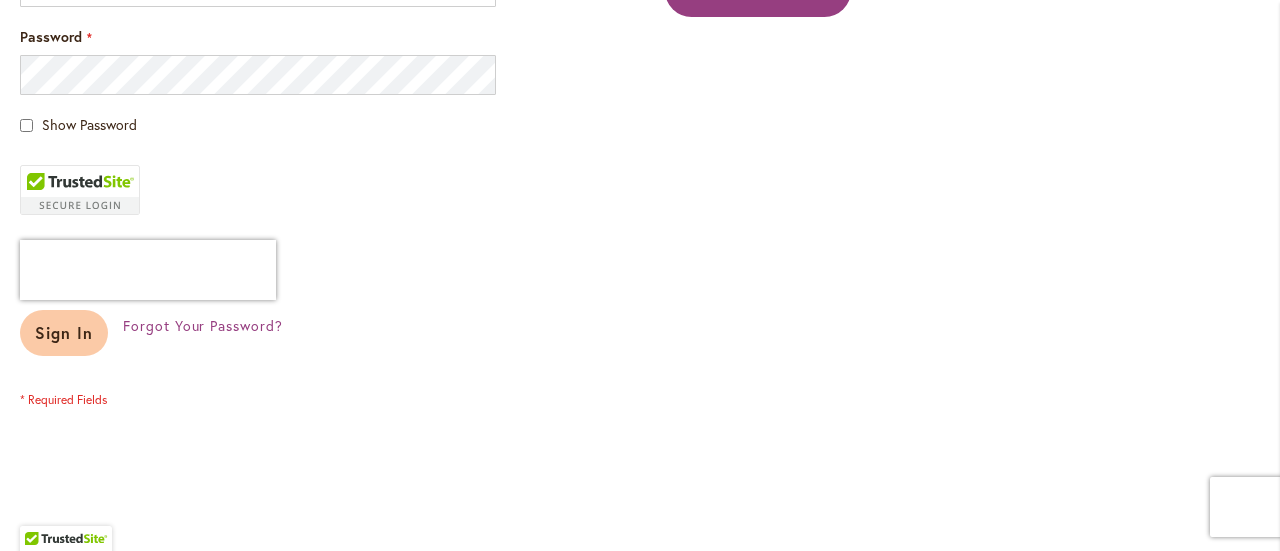 click on "Sign In" at bounding box center (64, 333) 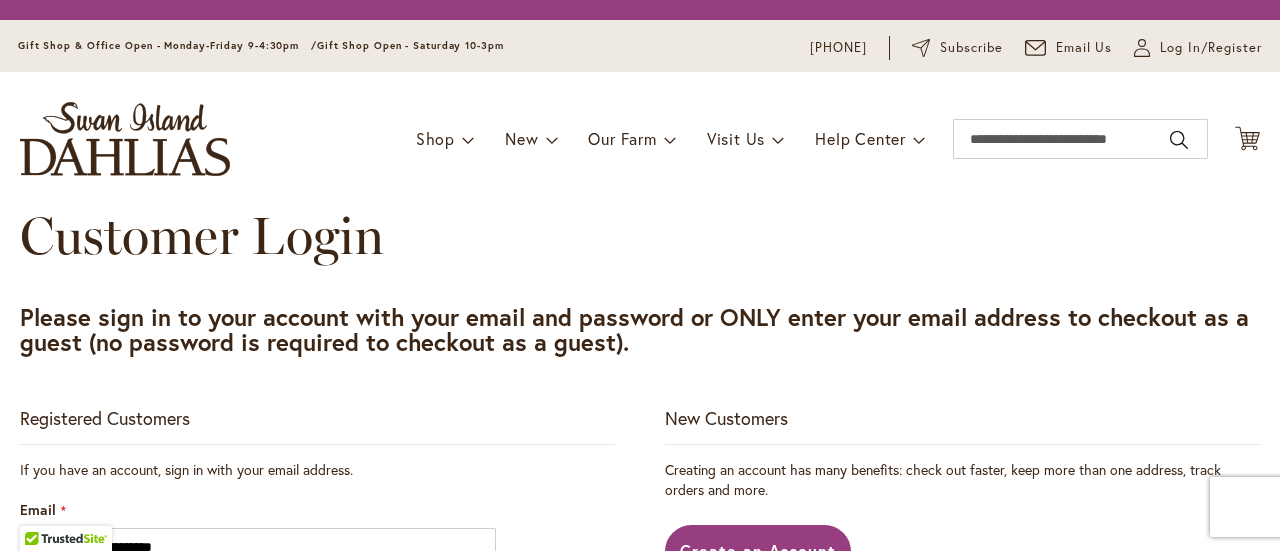 scroll, scrollTop: 0, scrollLeft: 0, axis: both 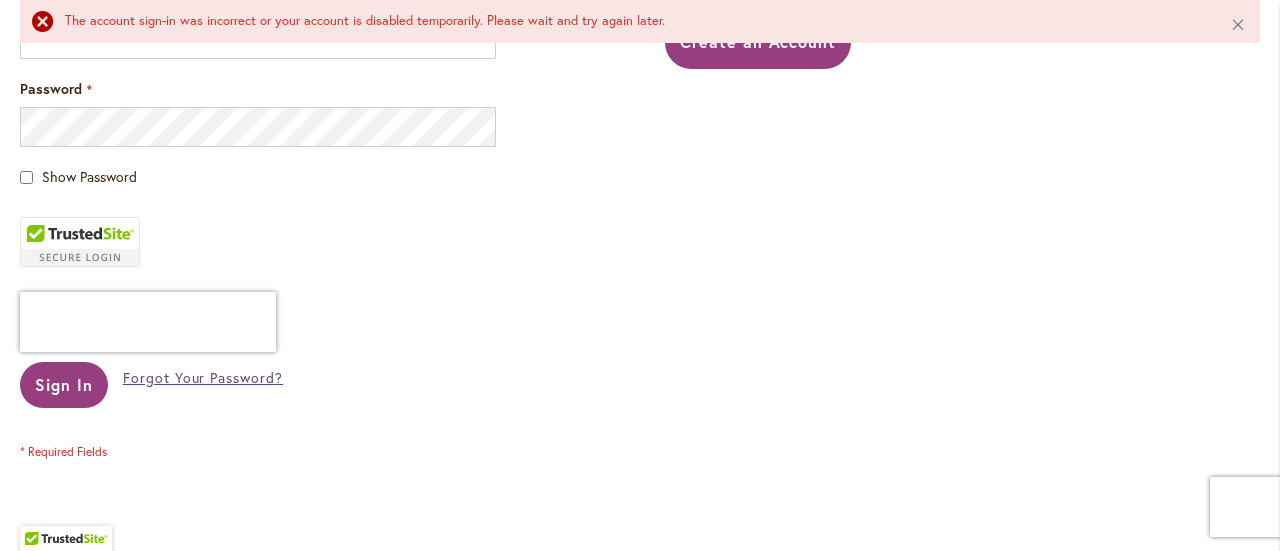 click on "Forgot Your Password?" at bounding box center [203, 378] 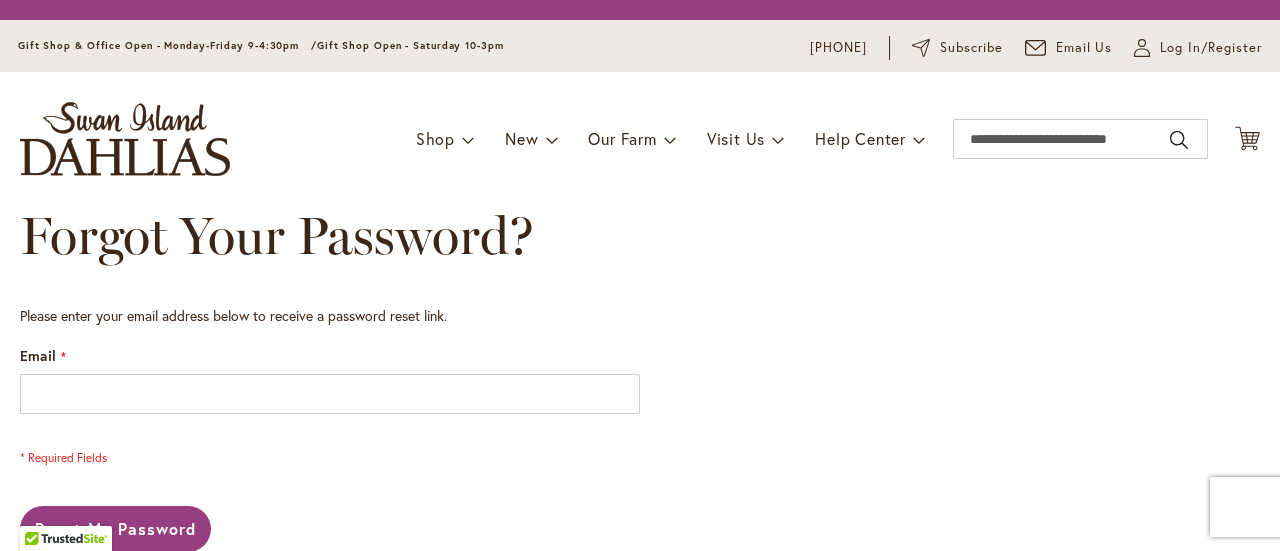 scroll, scrollTop: 0, scrollLeft: 0, axis: both 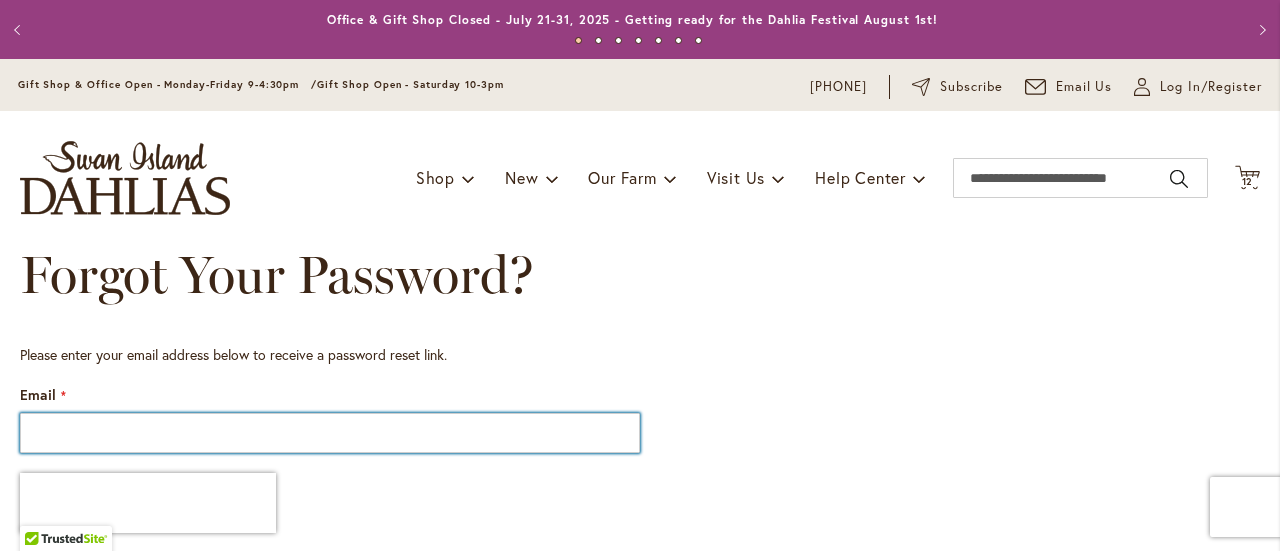 click on "Email" at bounding box center (330, 433) 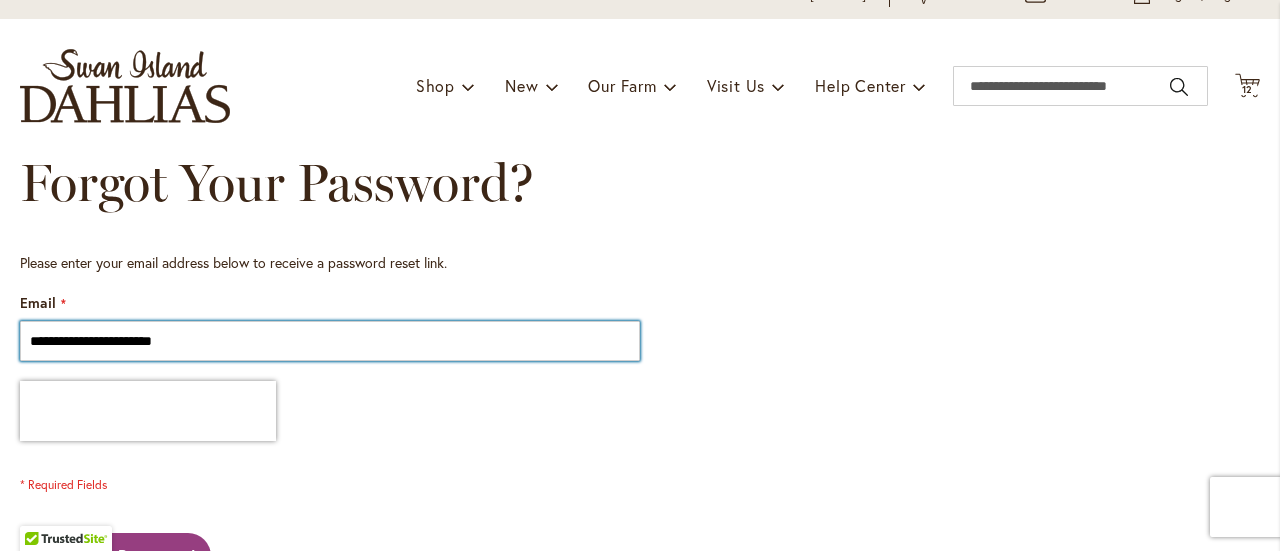 scroll, scrollTop: 200, scrollLeft: 0, axis: vertical 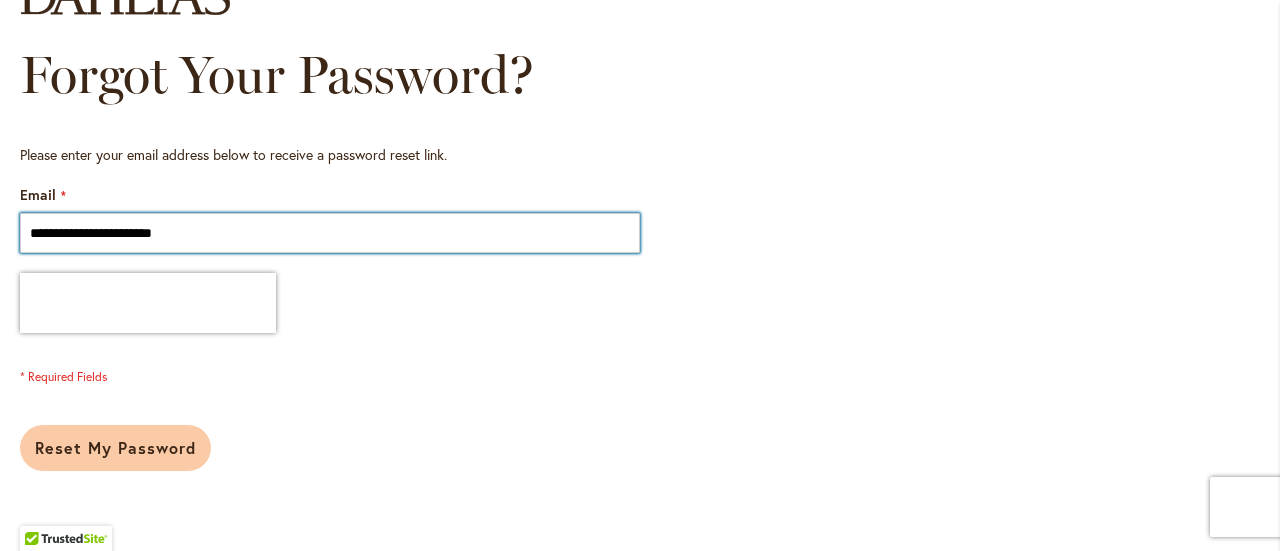 type on "**********" 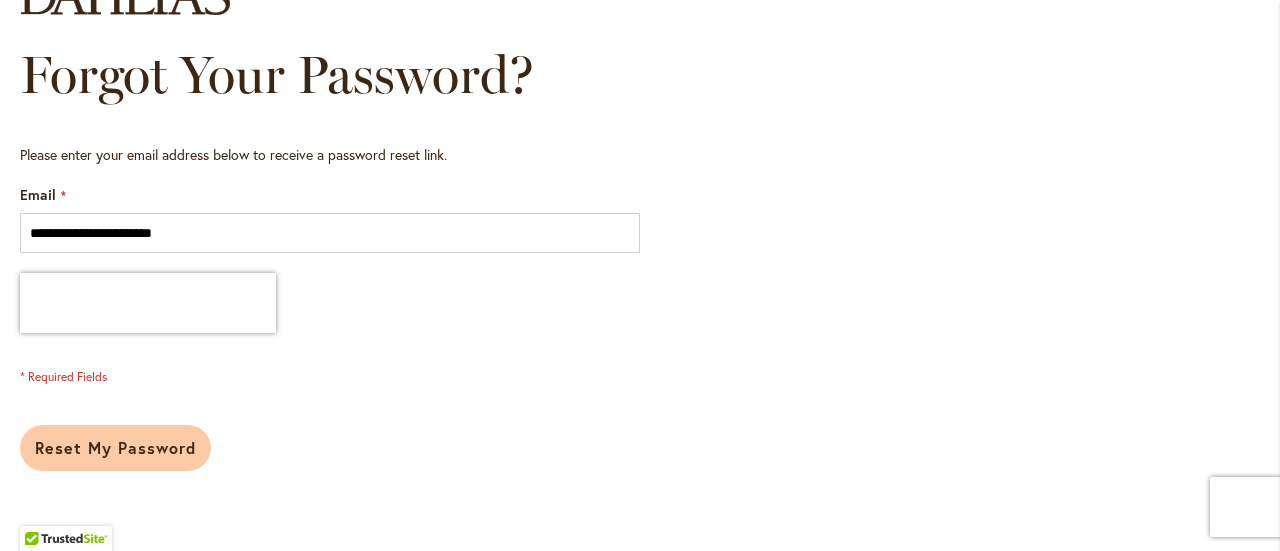 click on "Reset My Password" at bounding box center (115, 447) 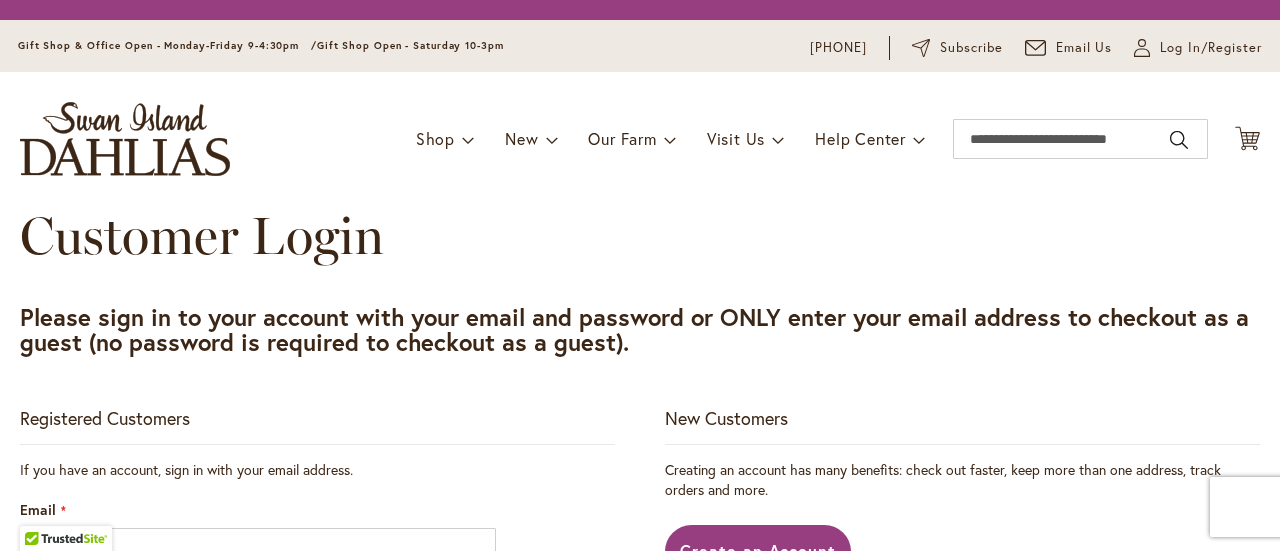 scroll, scrollTop: 0, scrollLeft: 0, axis: both 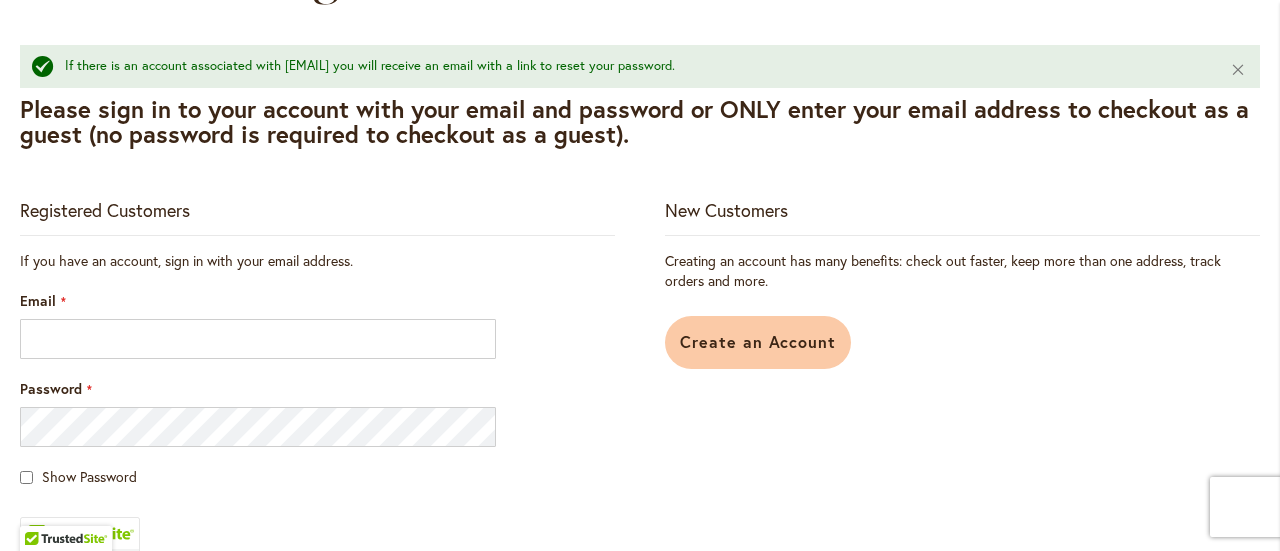 click on "Create an Account" at bounding box center (758, 341) 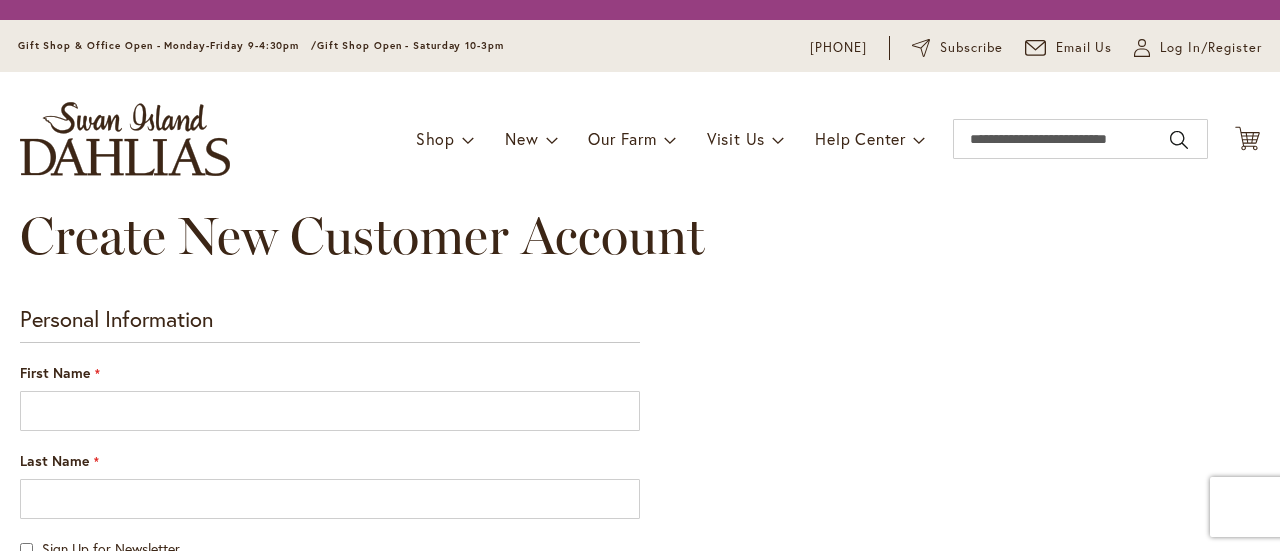 scroll, scrollTop: 0, scrollLeft: 0, axis: both 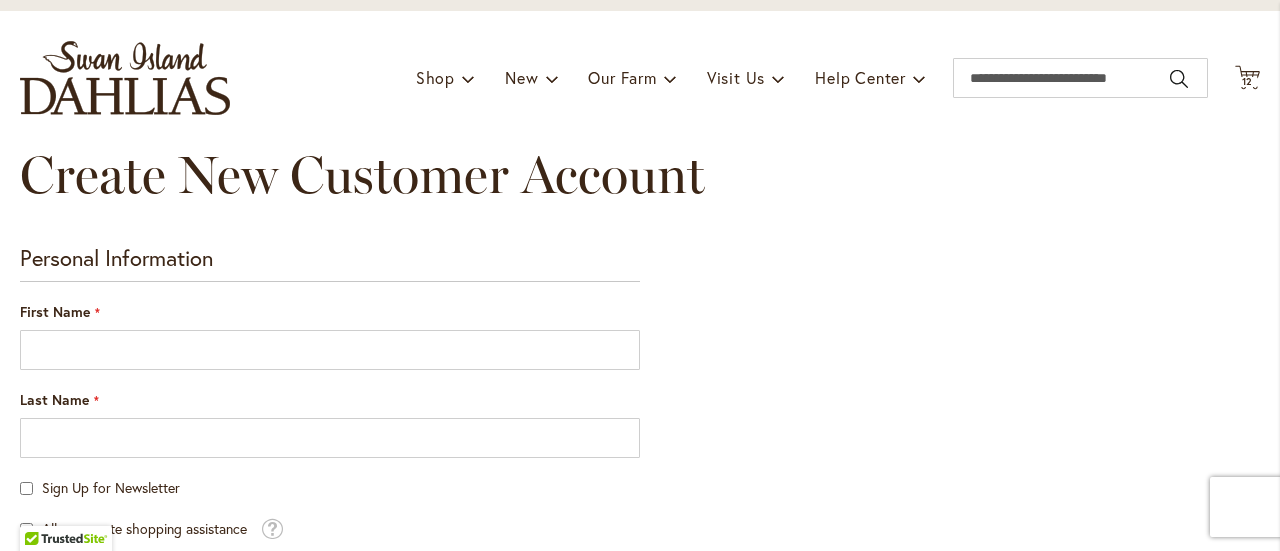 click on "Personal Information
First Name
Last Name
Sign Up for Newsletter
Allow remote shopping assistance
Tooltip
This allows merchants to "see what you see" and take actions on your behalf in order to provide better assistance." at bounding box center (330, 393) 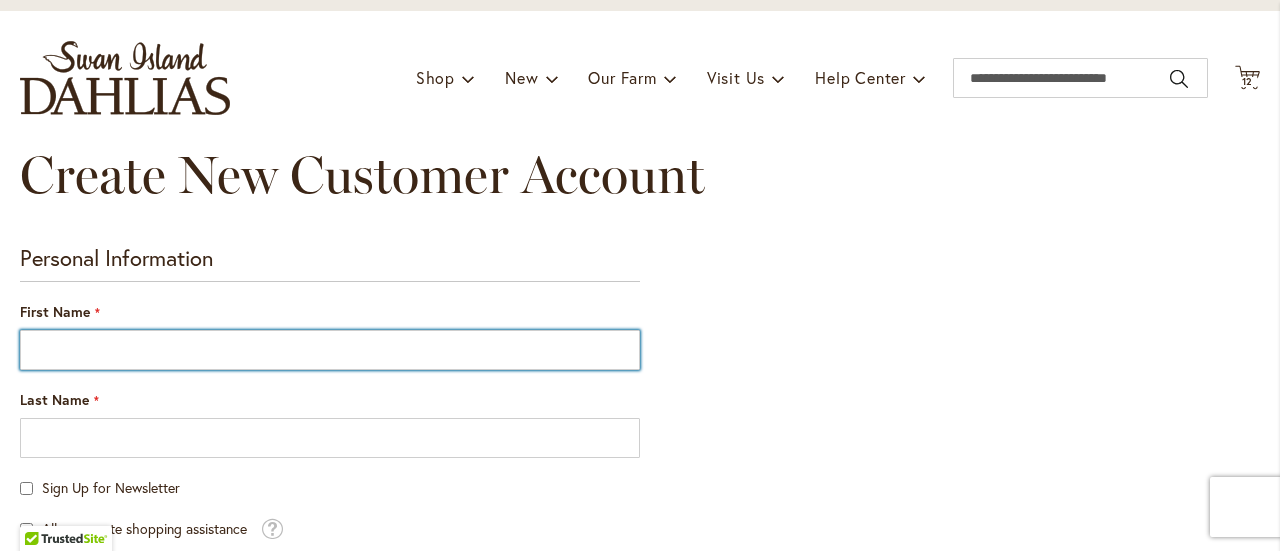 click on "First Name" at bounding box center [330, 350] 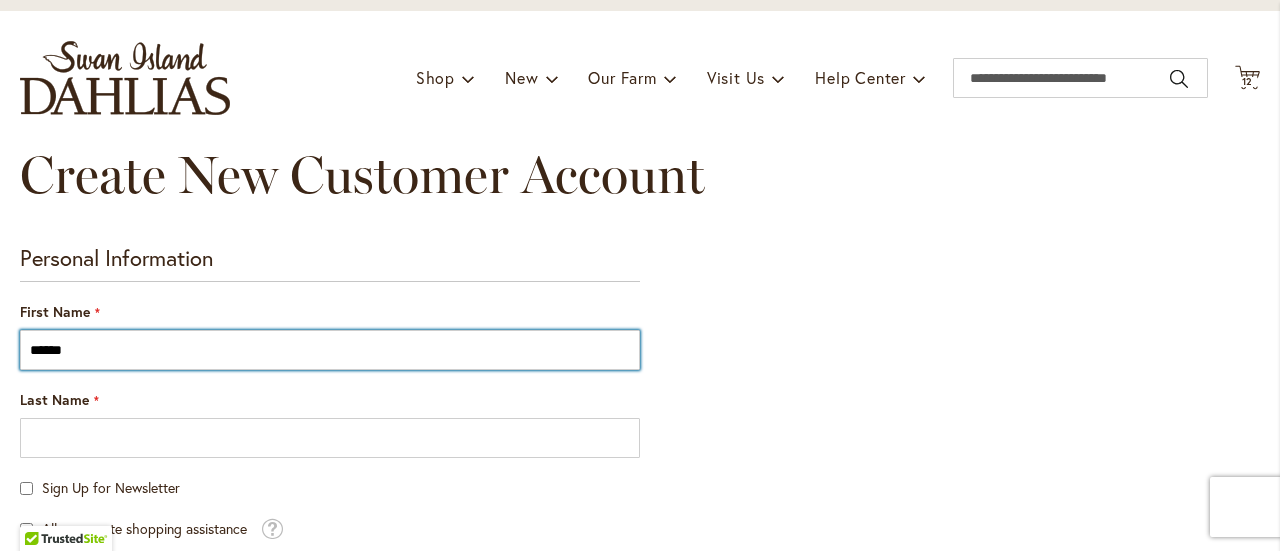 type on "******" 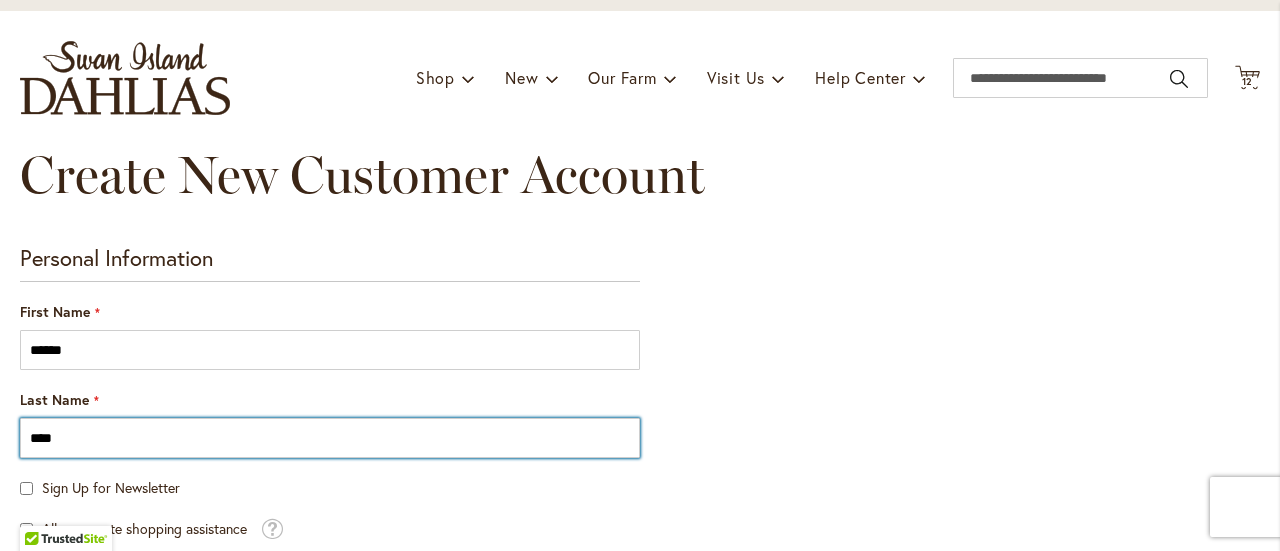 type on "****" 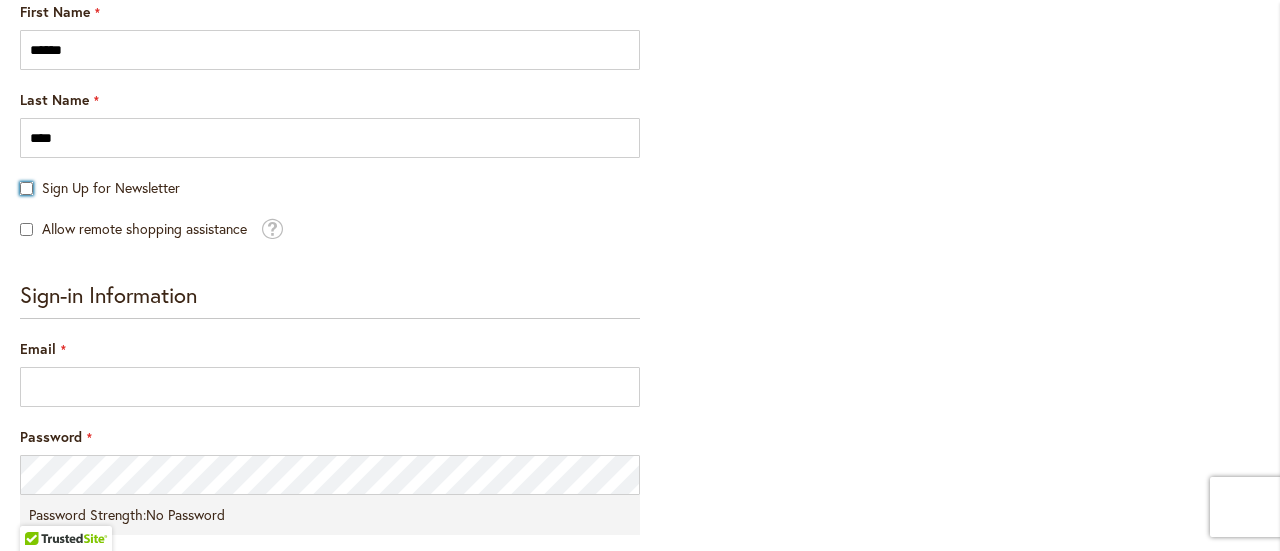 scroll, scrollTop: 500, scrollLeft: 0, axis: vertical 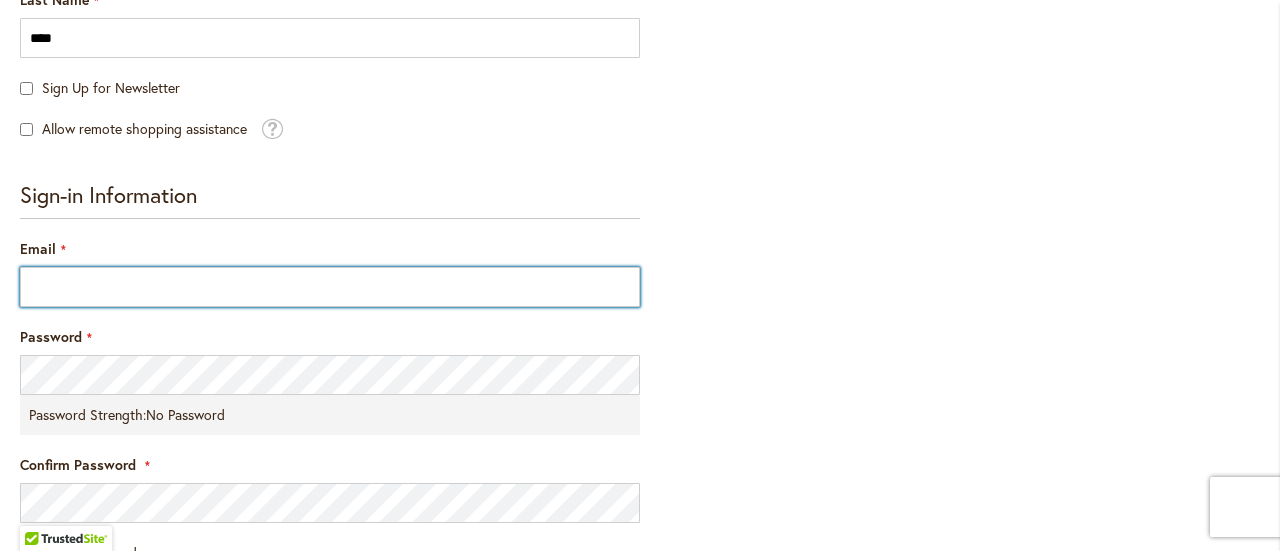 click on "Email" at bounding box center (330, 287) 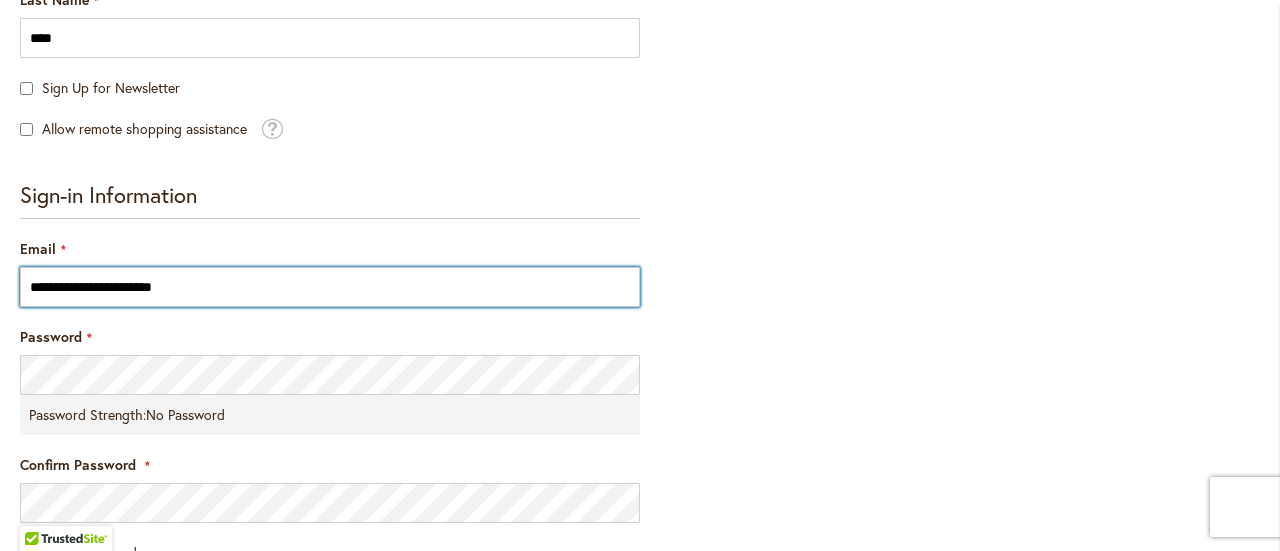type on "**********" 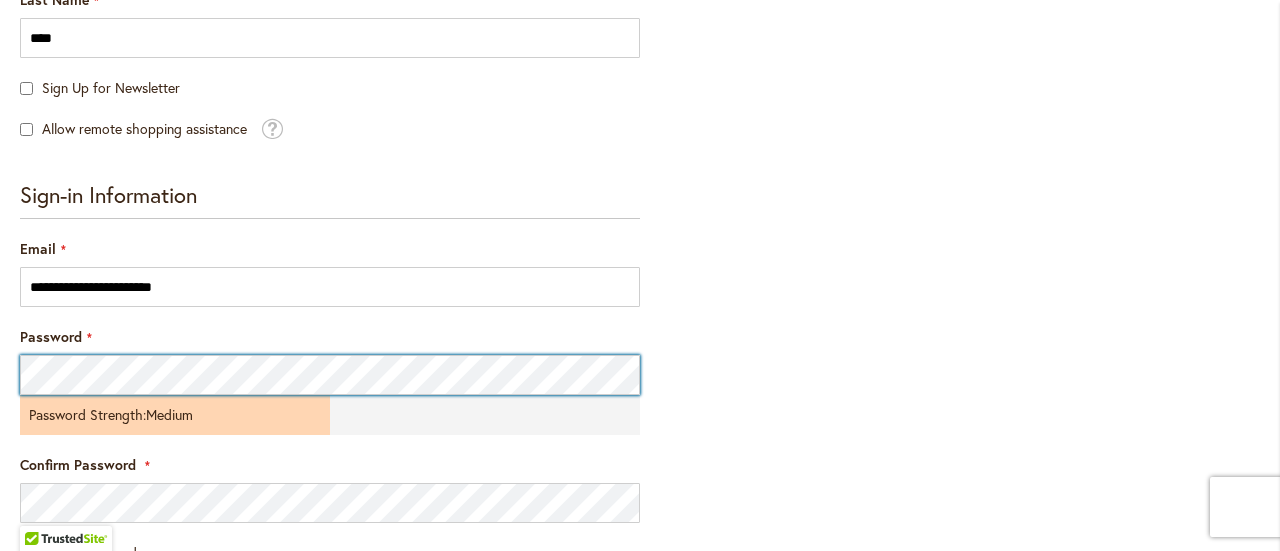 click on "Skip to Accessibility Information
The store will not work correctly in the case when cookies are disabled.
Previous Office & Gift Shop Closed - July 21-31, 2025 - Getting ready for the Dahlia Festival August 1st! Annual Dahlia Festival, kicking off August 1st through September 28th Potted Dahlias Are Ready and Available Now! Gift Shop & Office Open - Monday-Friday 9-4:30pm   /   Gift Shop Open - Saturday 10-3pm Order Dahlia Tubers Starting August 1st, for Spring 2026 Delivery! Check out the Beautiful Dahlia Earrings by a local artist! Questions about Dahlia Care and Growing Beautiful Dahlias Next 1 2 3 4 5 6 7
Skip to Content
Gift Shop & Office Open - Monday-Friday 9-4:30pm   /    Gift Shop Open - Saturday 10-3pm
1-866-254-1047
Subscribe" at bounding box center (640, 275) 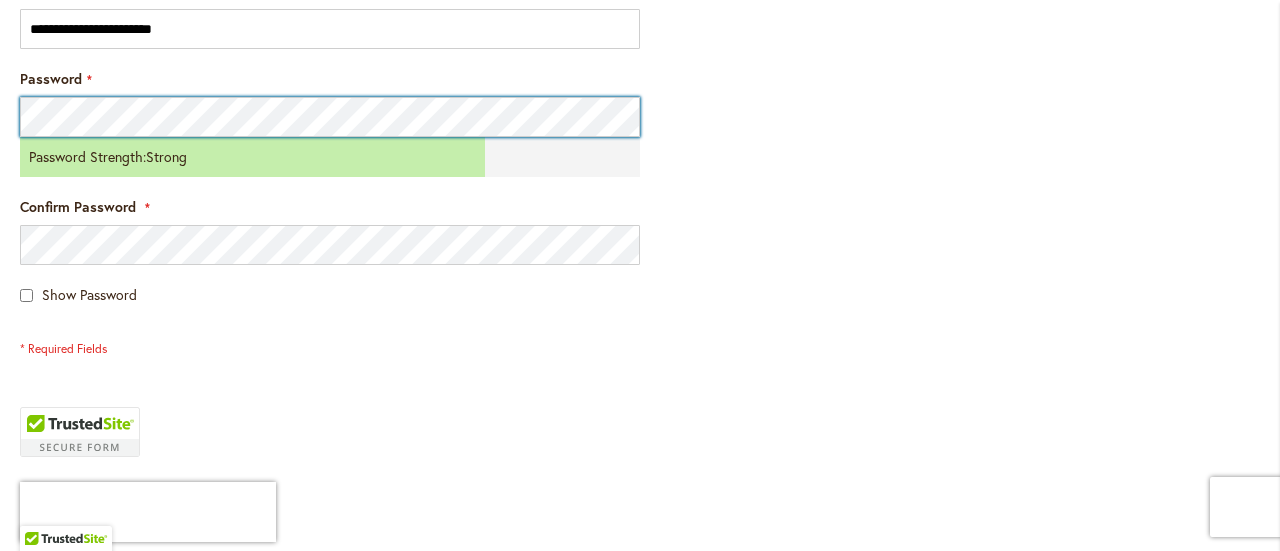 scroll, scrollTop: 900, scrollLeft: 0, axis: vertical 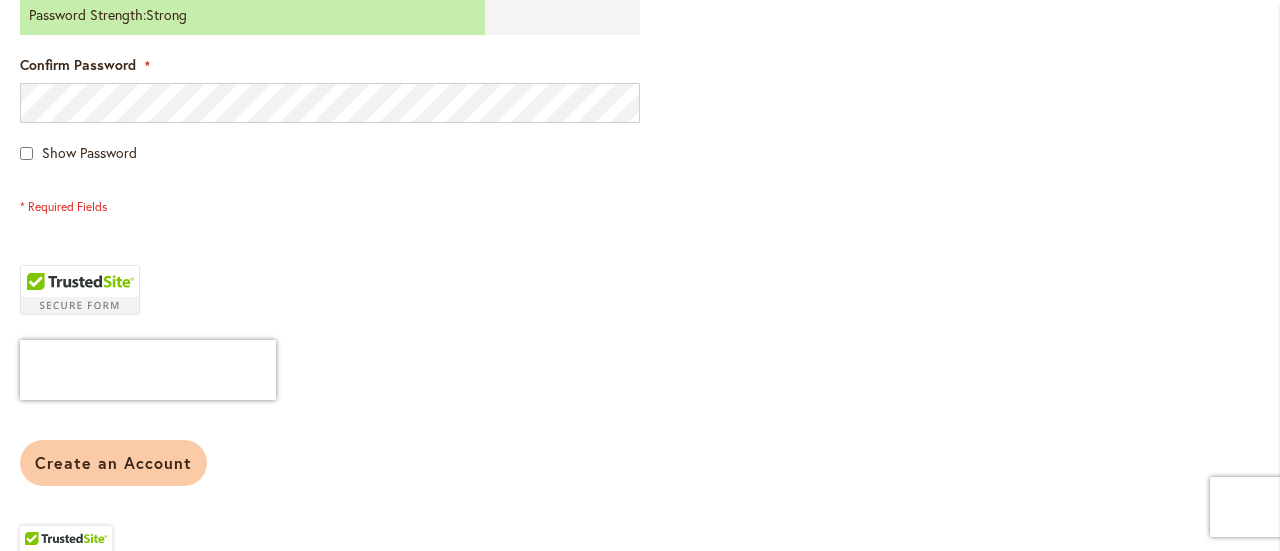 click on "Create an Account" at bounding box center [113, 462] 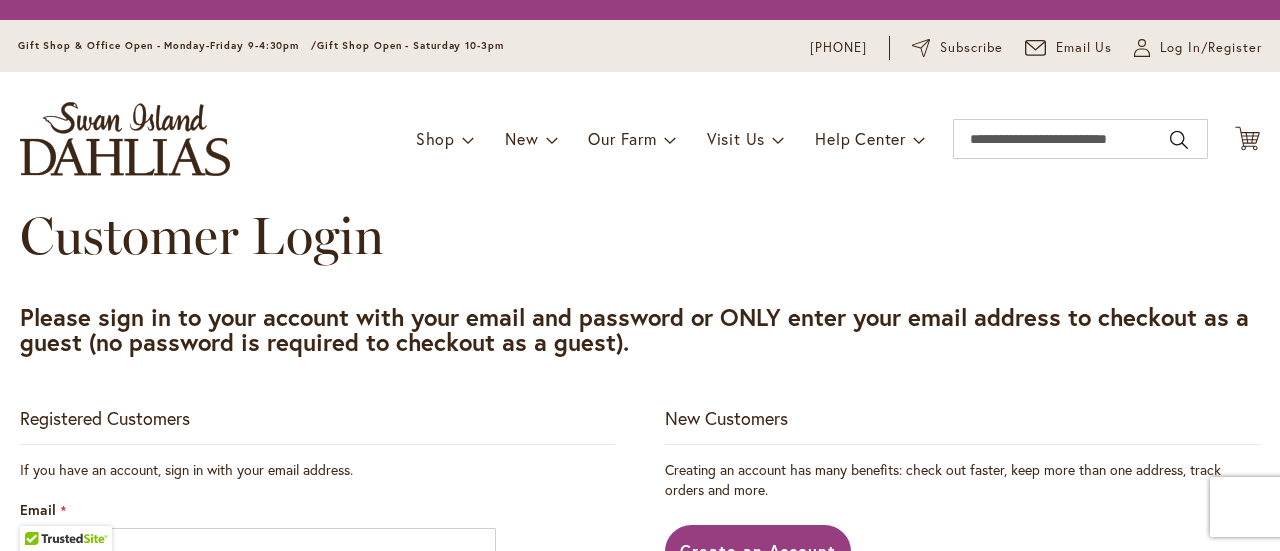 scroll, scrollTop: 0, scrollLeft: 0, axis: both 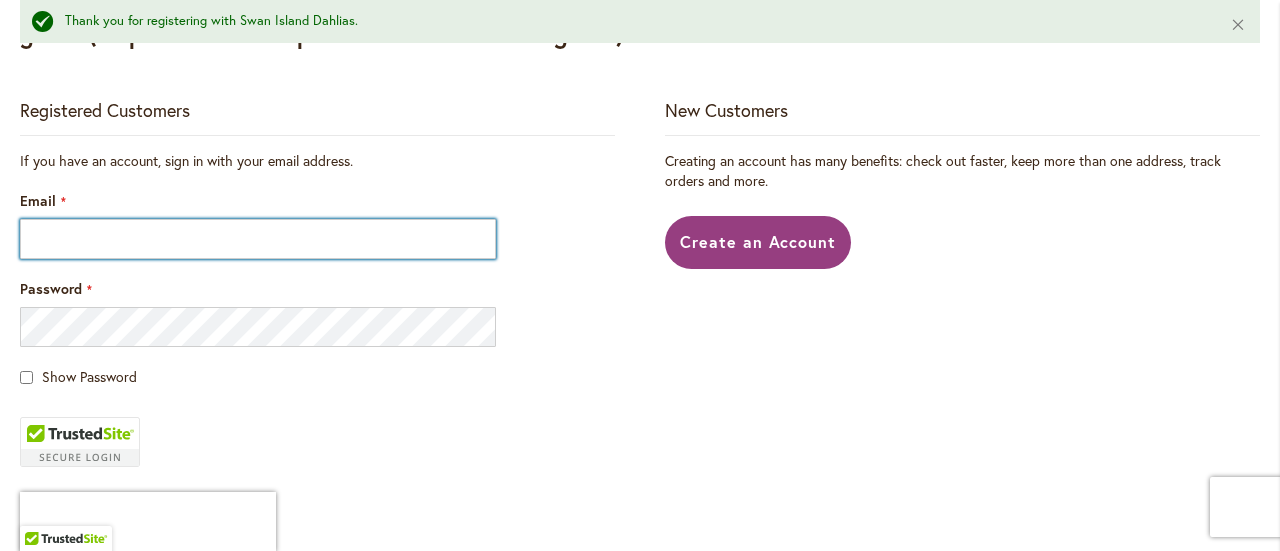 click on "Email" at bounding box center (258, 239) 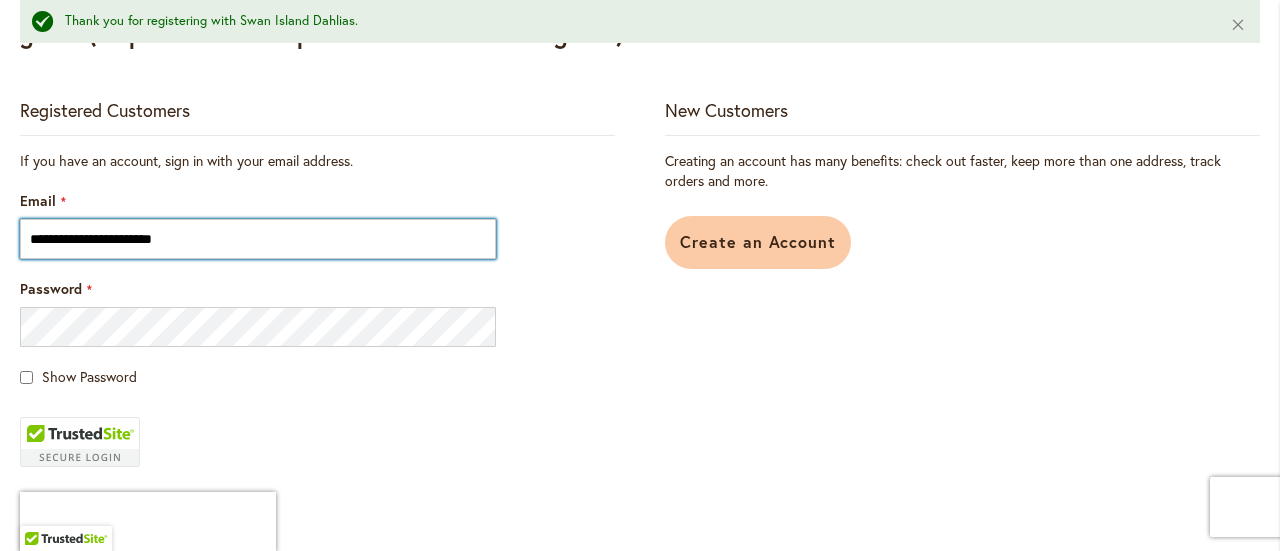 type on "**********" 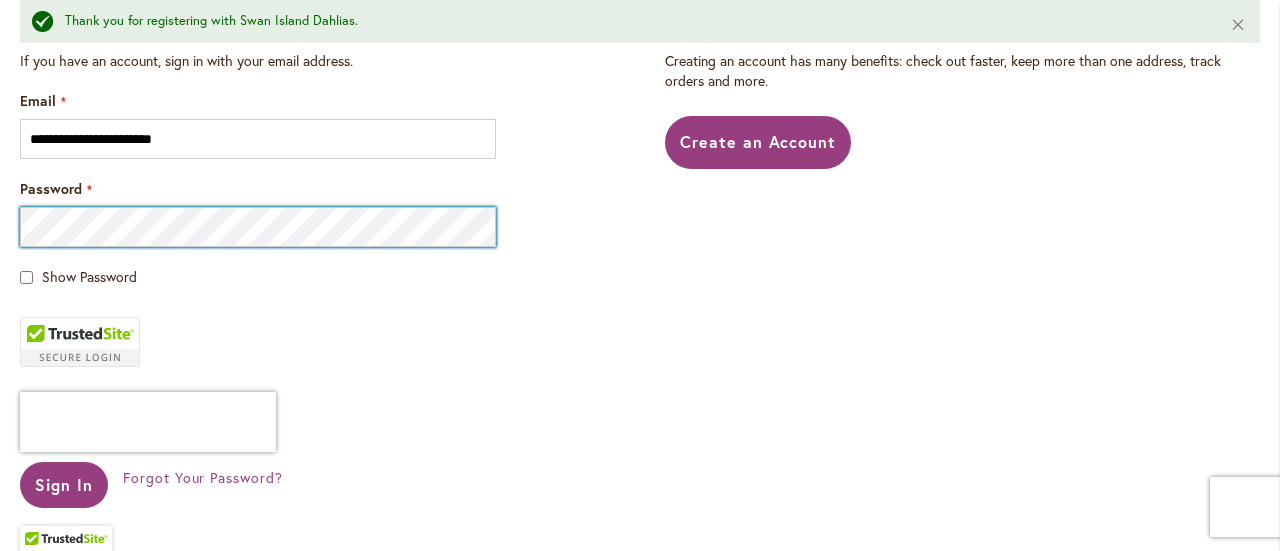 scroll, scrollTop: 600, scrollLeft: 0, axis: vertical 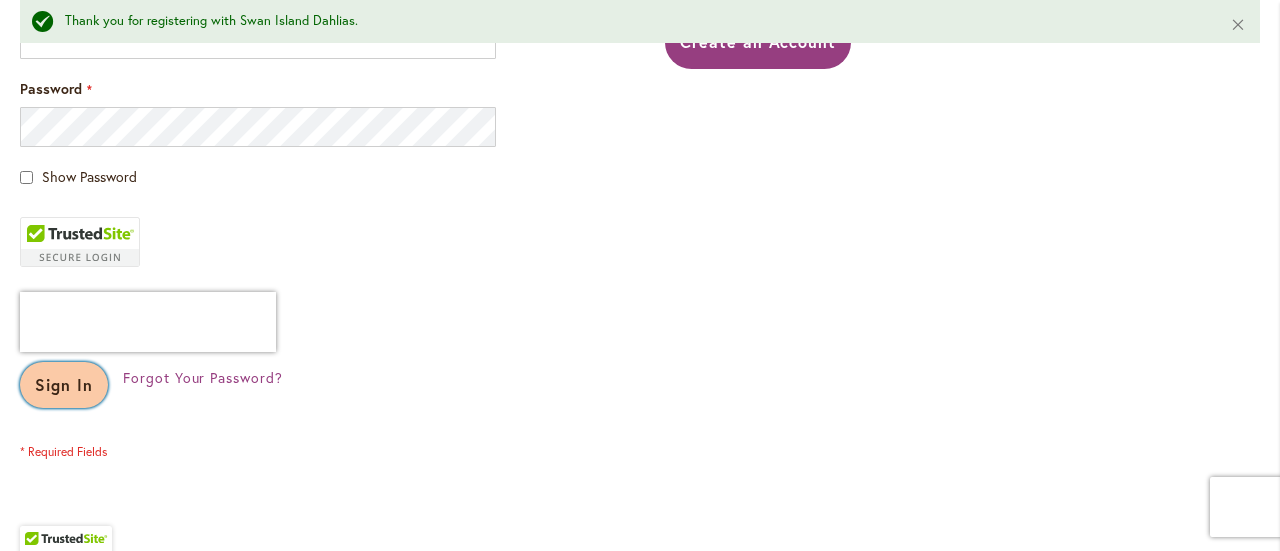 click on "Sign In" at bounding box center (64, 384) 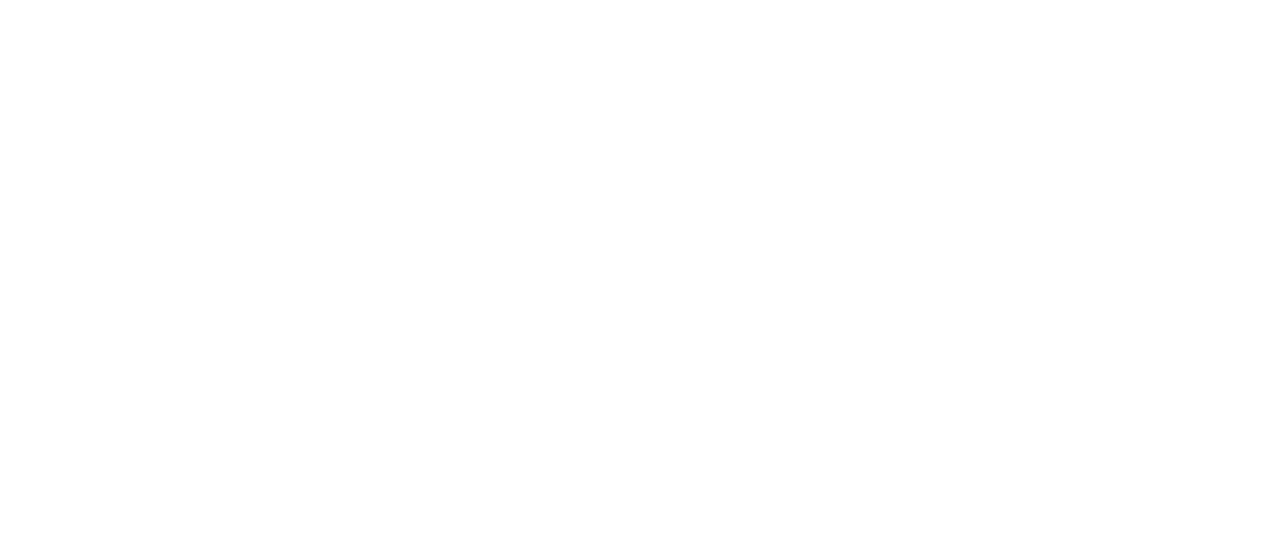 scroll, scrollTop: 0, scrollLeft: 0, axis: both 